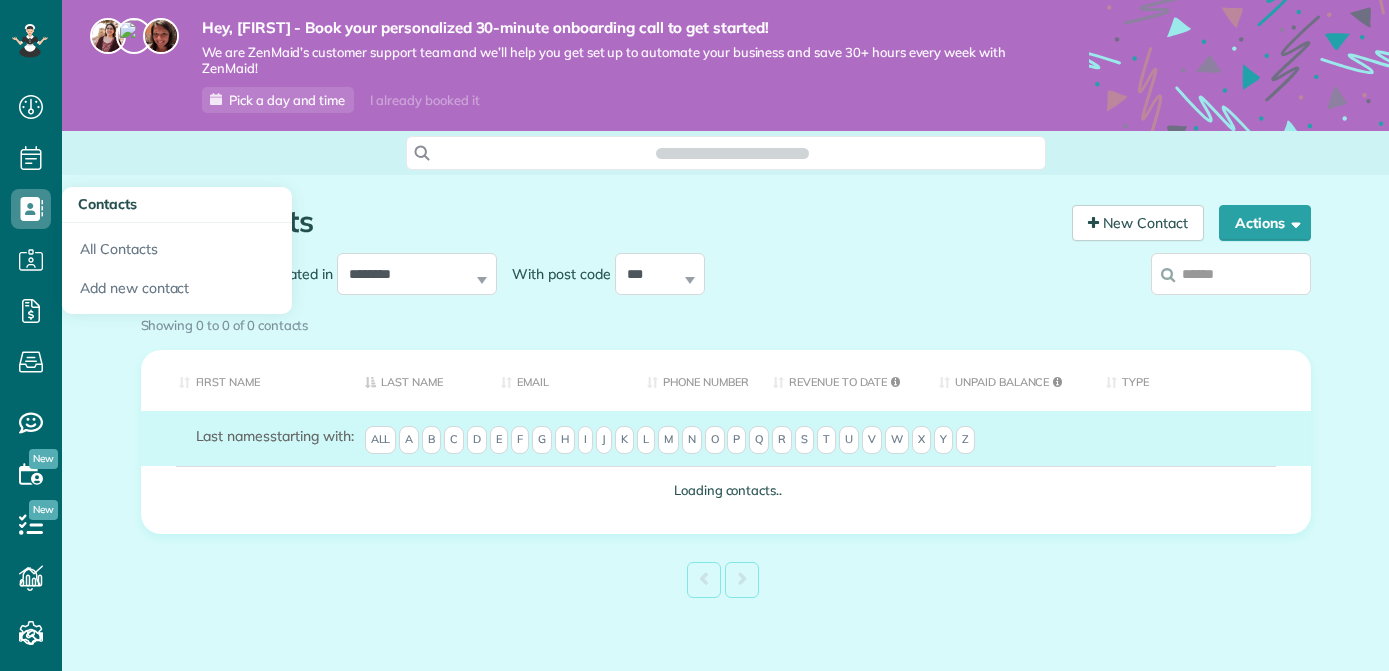 scroll, scrollTop: 0, scrollLeft: 0, axis: both 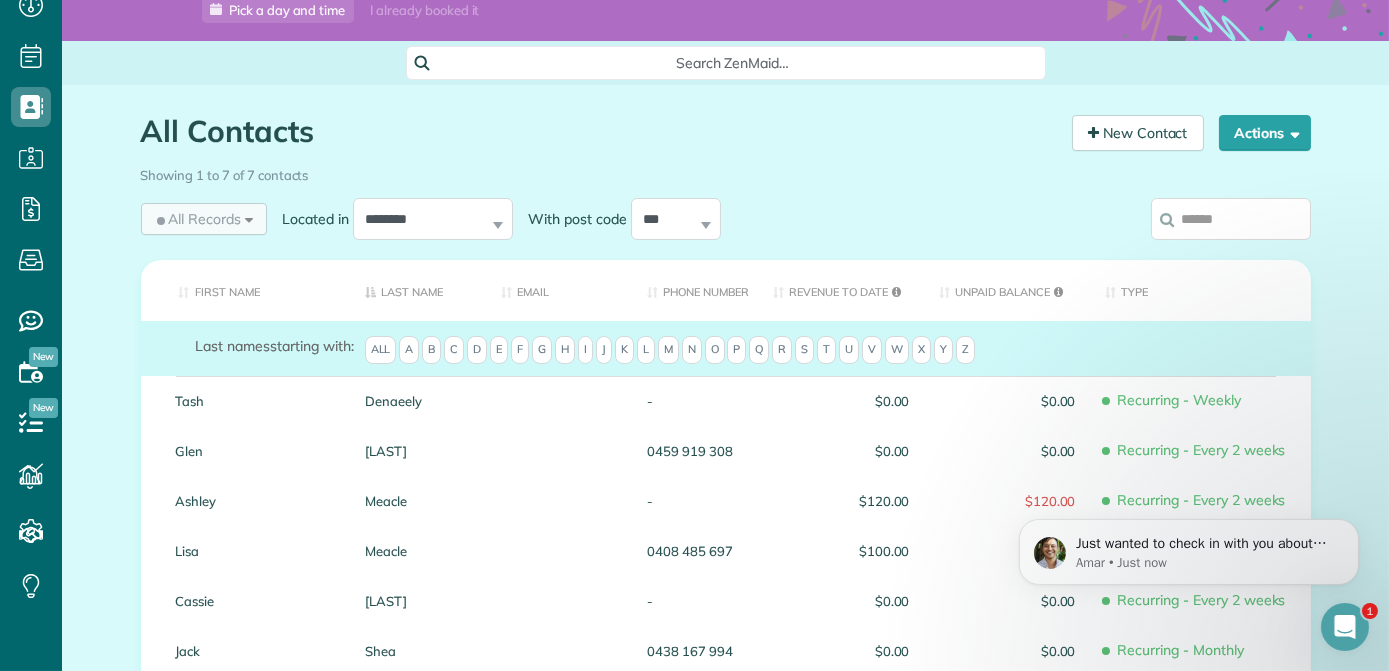 click on "All Records
All Records
All Customers
Leads
Former Customers
Recurring Customers
One-time Customers" at bounding box center (204, 219) 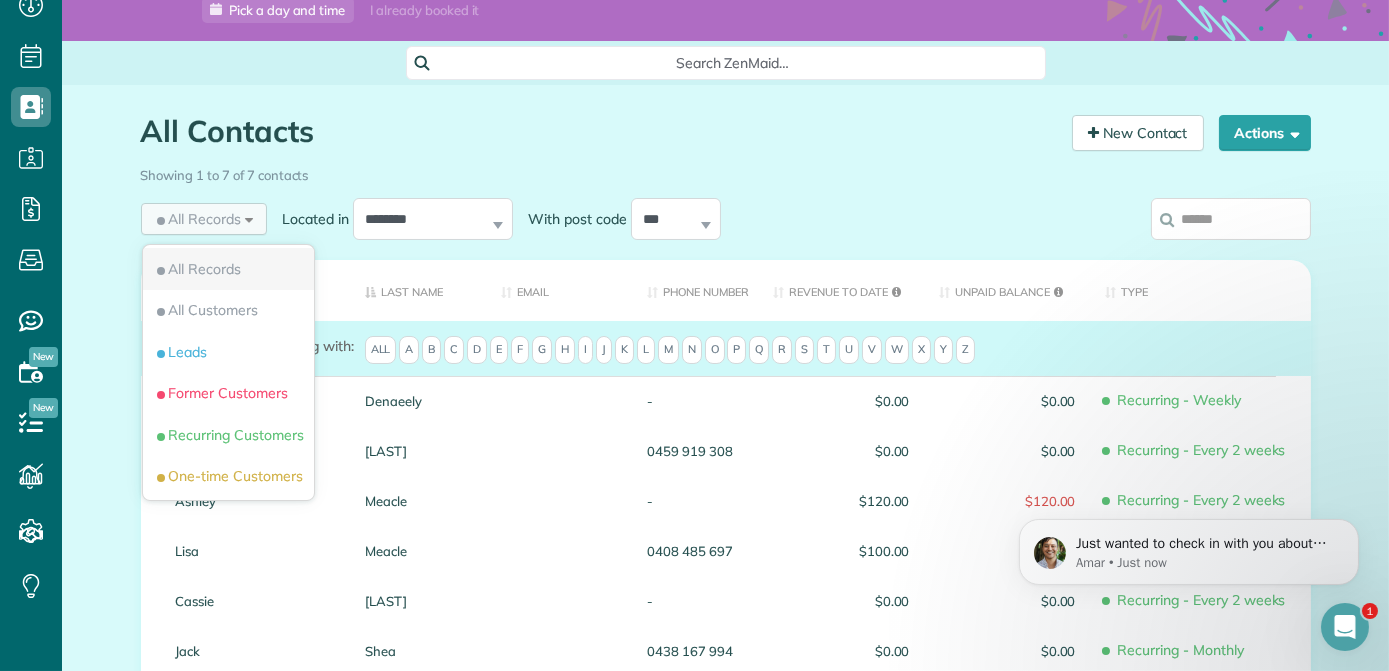 click on "All Records" at bounding box center (228, 269) 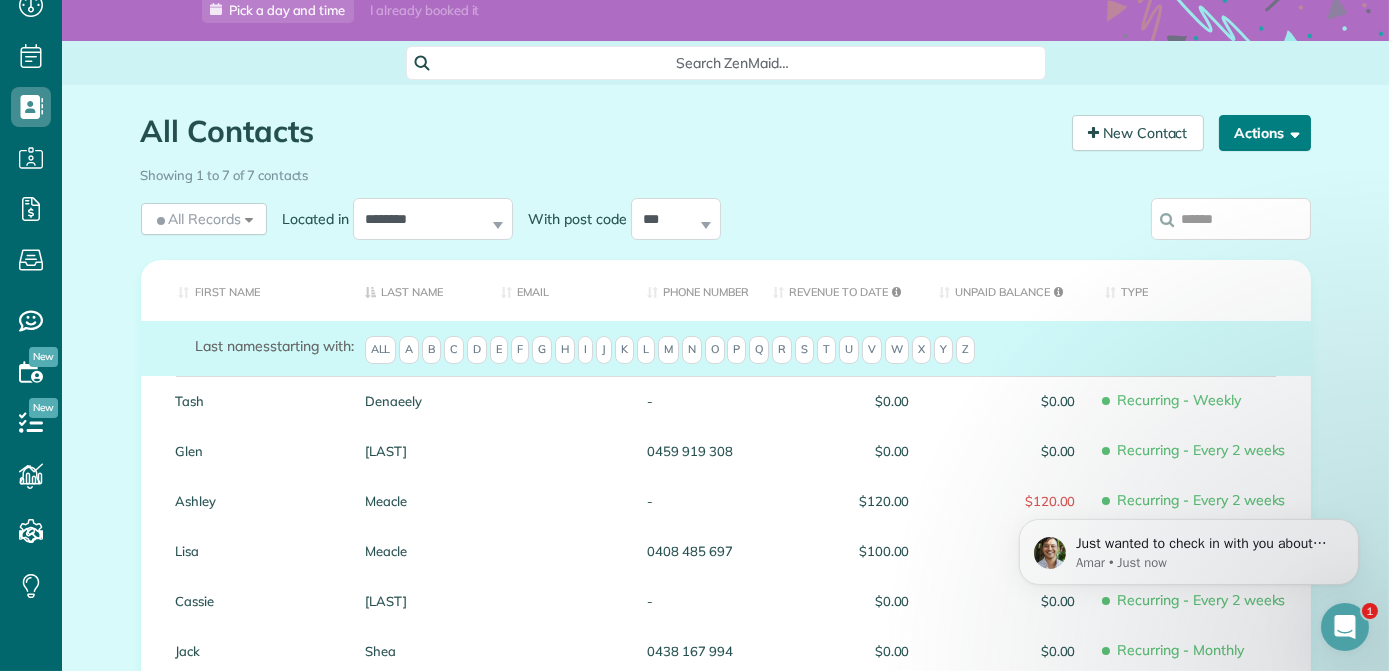 click at bounding box center (1292, 132) 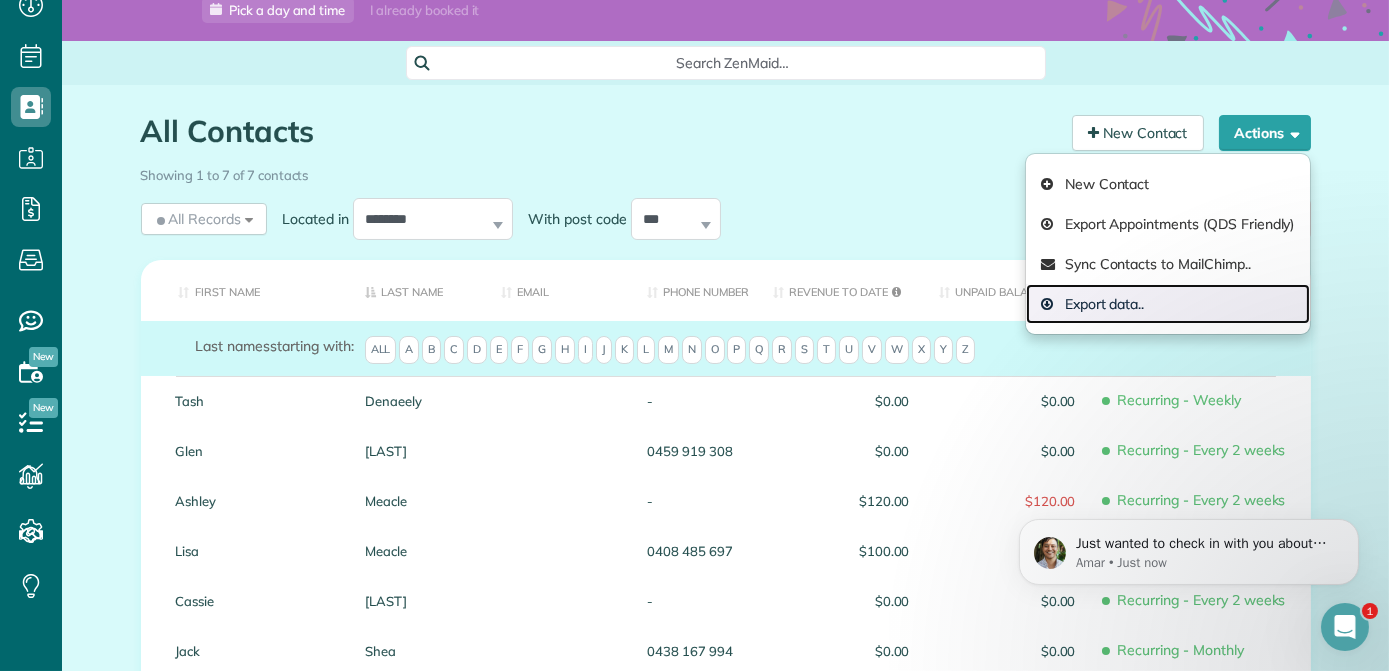 click on "Export data.." at bounding box center [1168, 304] 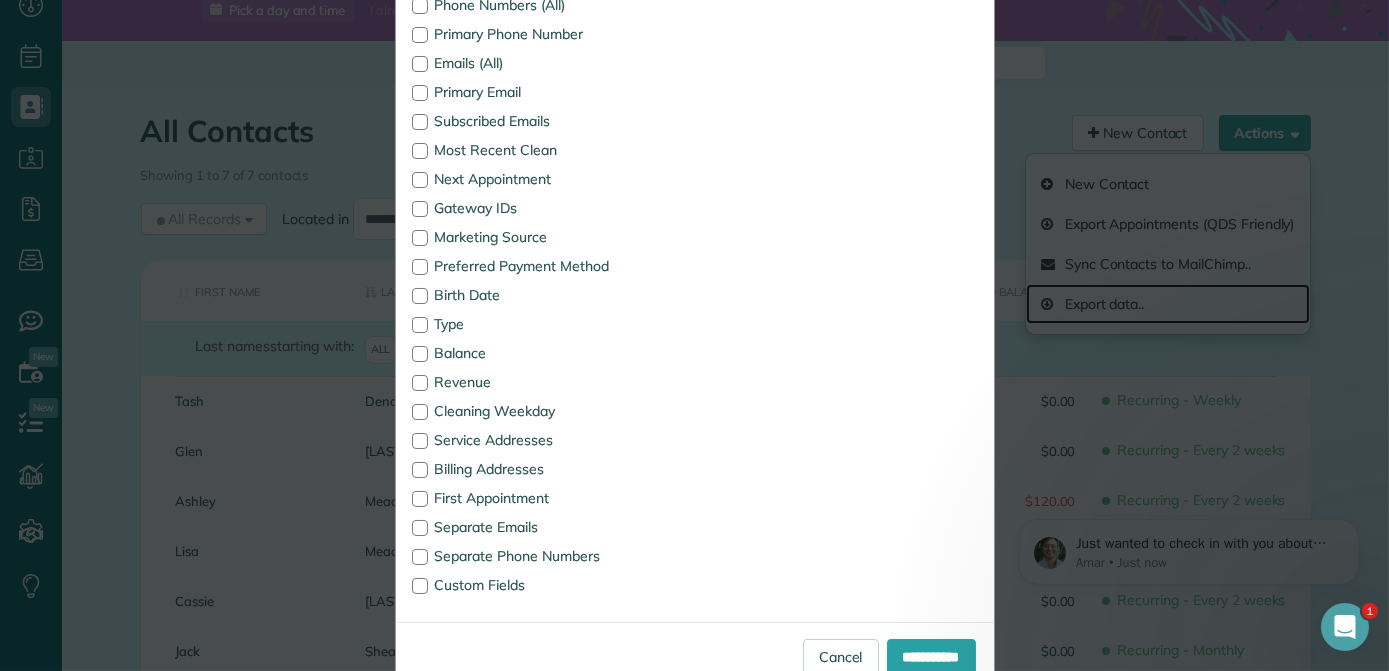 scroll, scrollTop: 506, scrollLeft: 0, axis: vertical 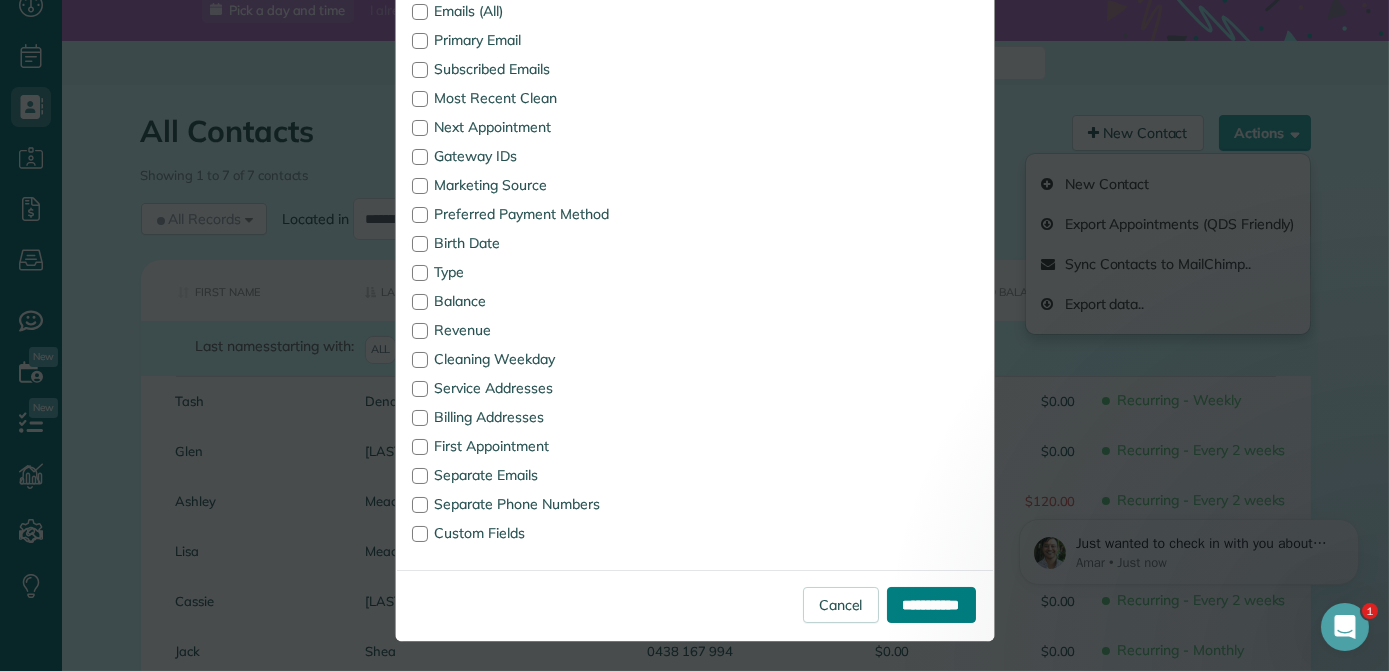 click on "**********" at bounding box center (931, 605) 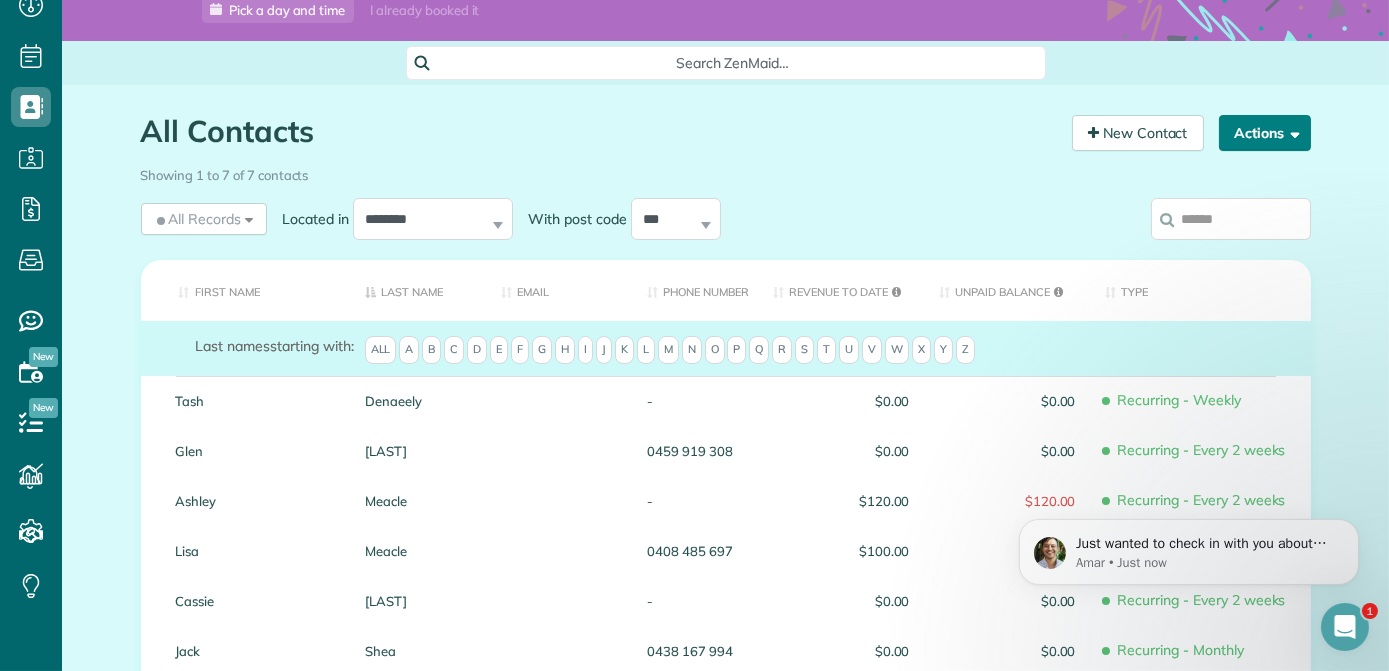 click at bounding box center [1292, 132] 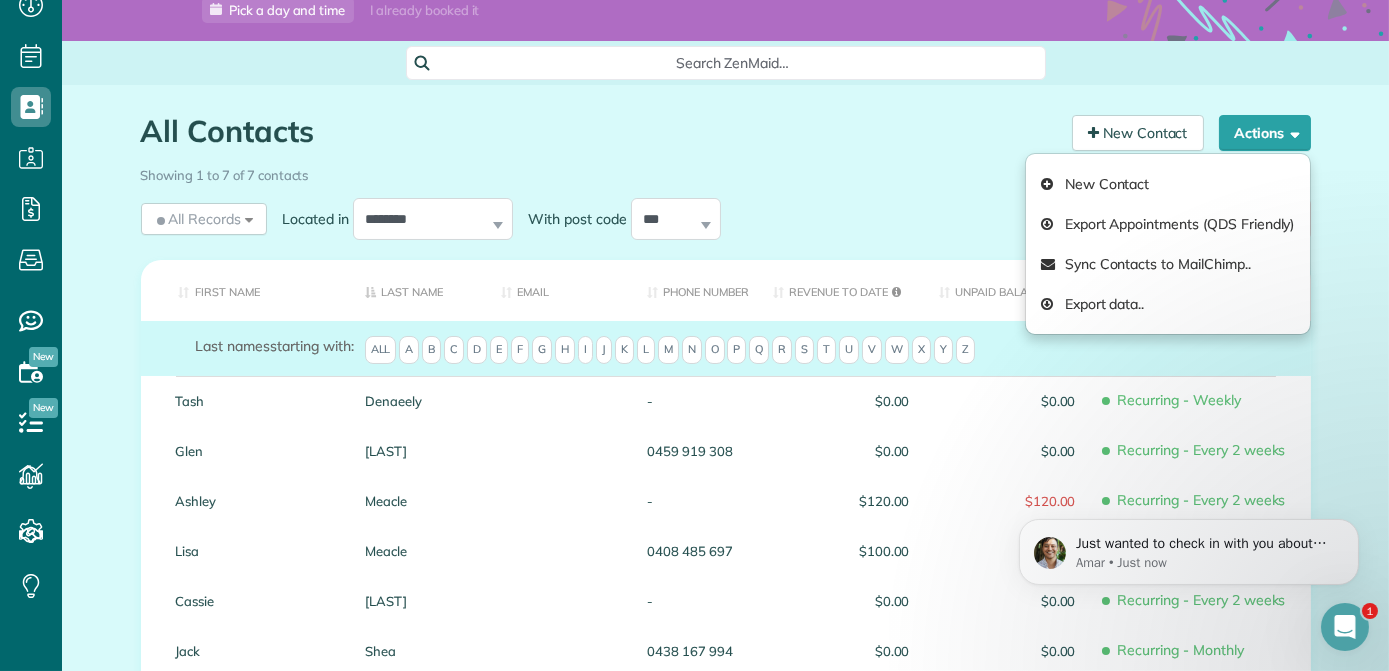 click on "All Contacts
Contacts in ZenMaid [2 min]
New Contact
Actions
New Contact
Export Appointments (QDS Friendly)
Sync Contacts to MailChimp..
Export data..
Showing 1 to 7 of 7 contacts
All Records
All Records" at bounding box center (725, 510) 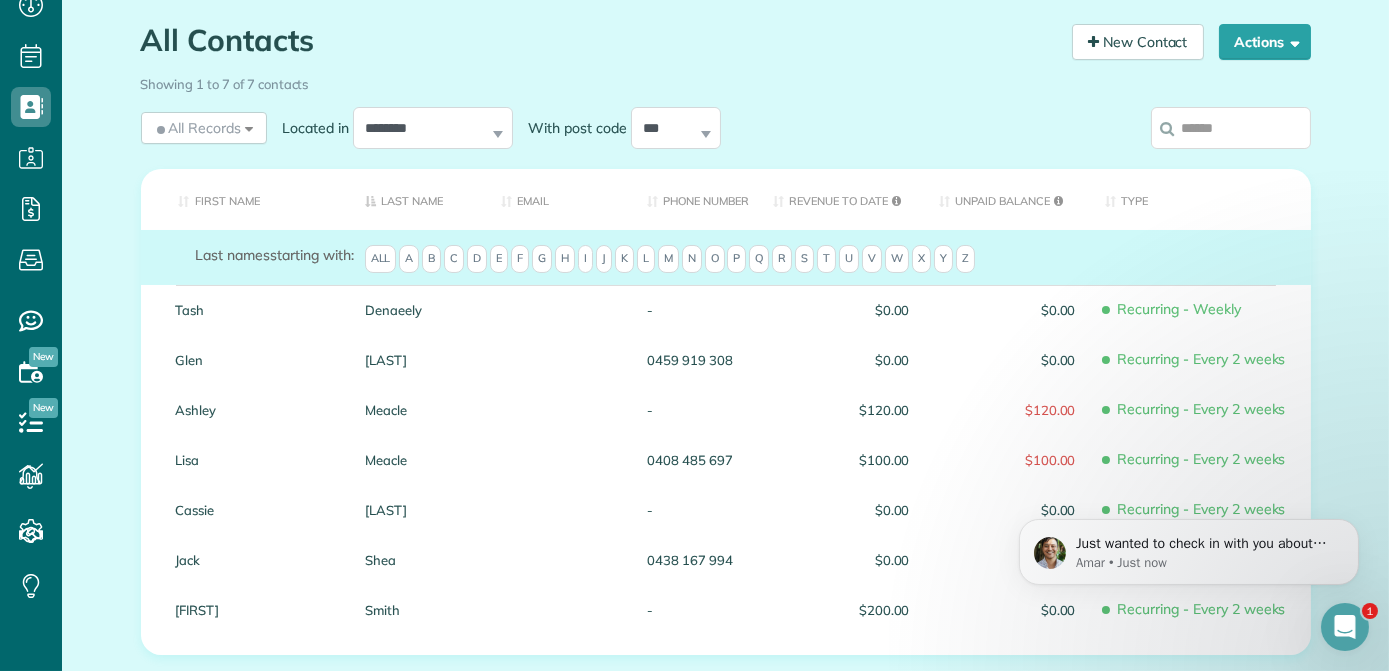 scroll, scrollTop: 272, scrollLeft: 0, axis: vertical 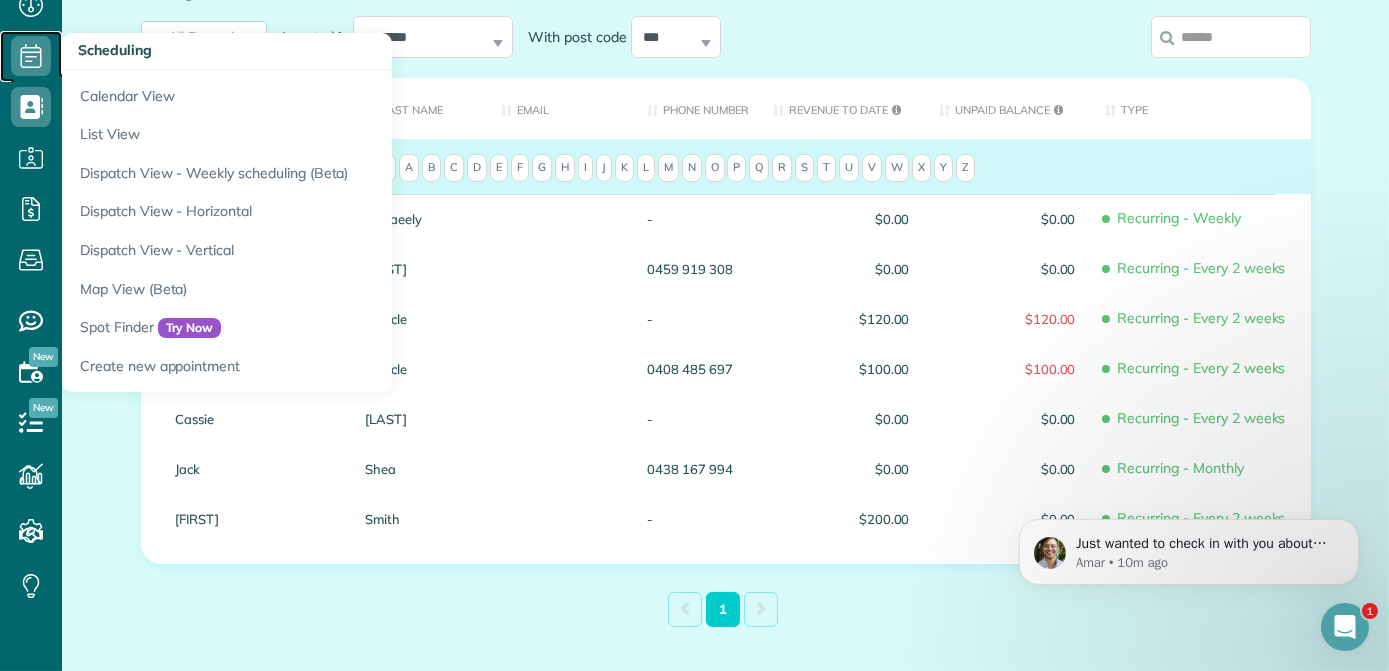click 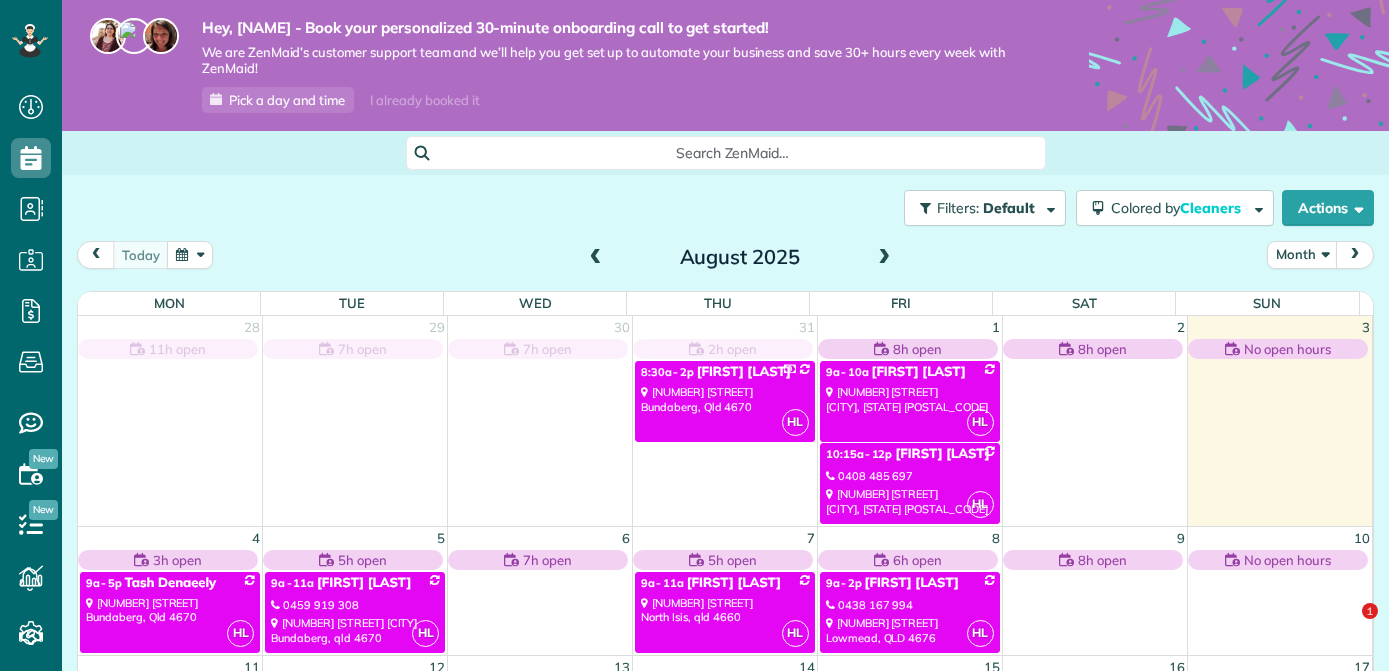 scroll, scrollTop: 0, scrollLeft: 0, axis: both 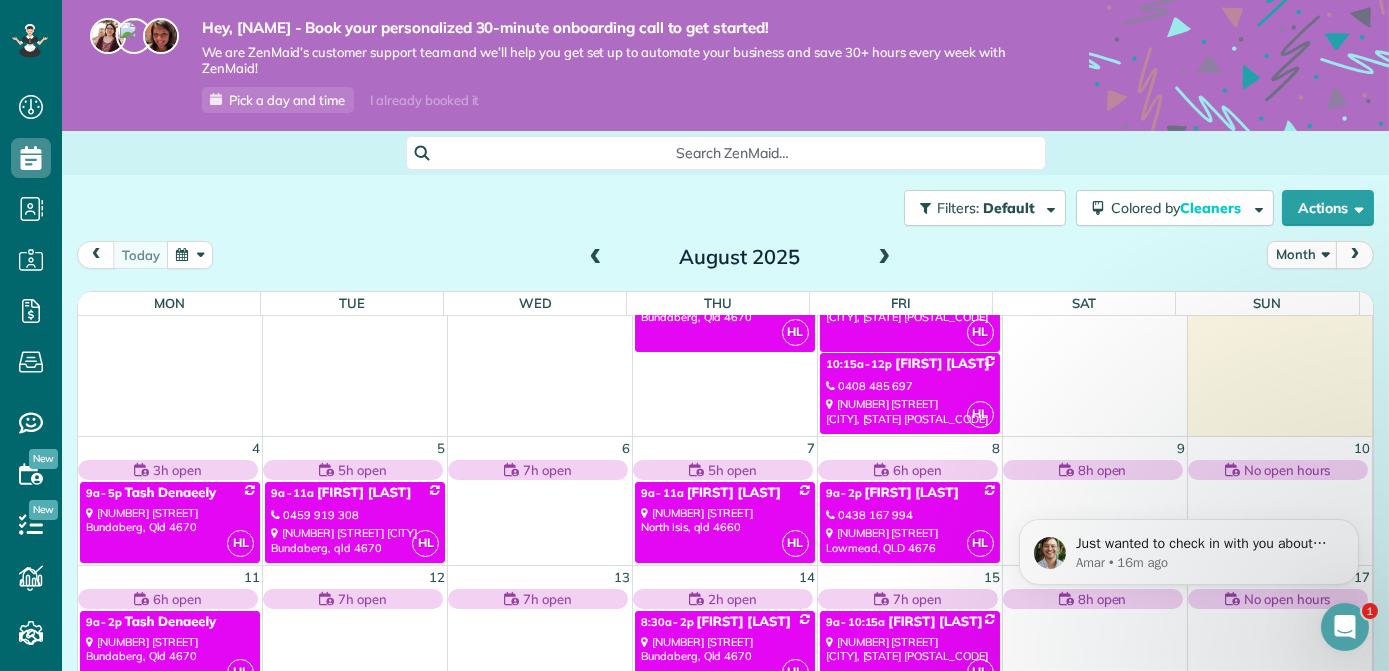click on "HL 9a - 10a   Ashley Meacle 59 Mill Road Avondale, QLD 4670" at bounding box center (910, 311) 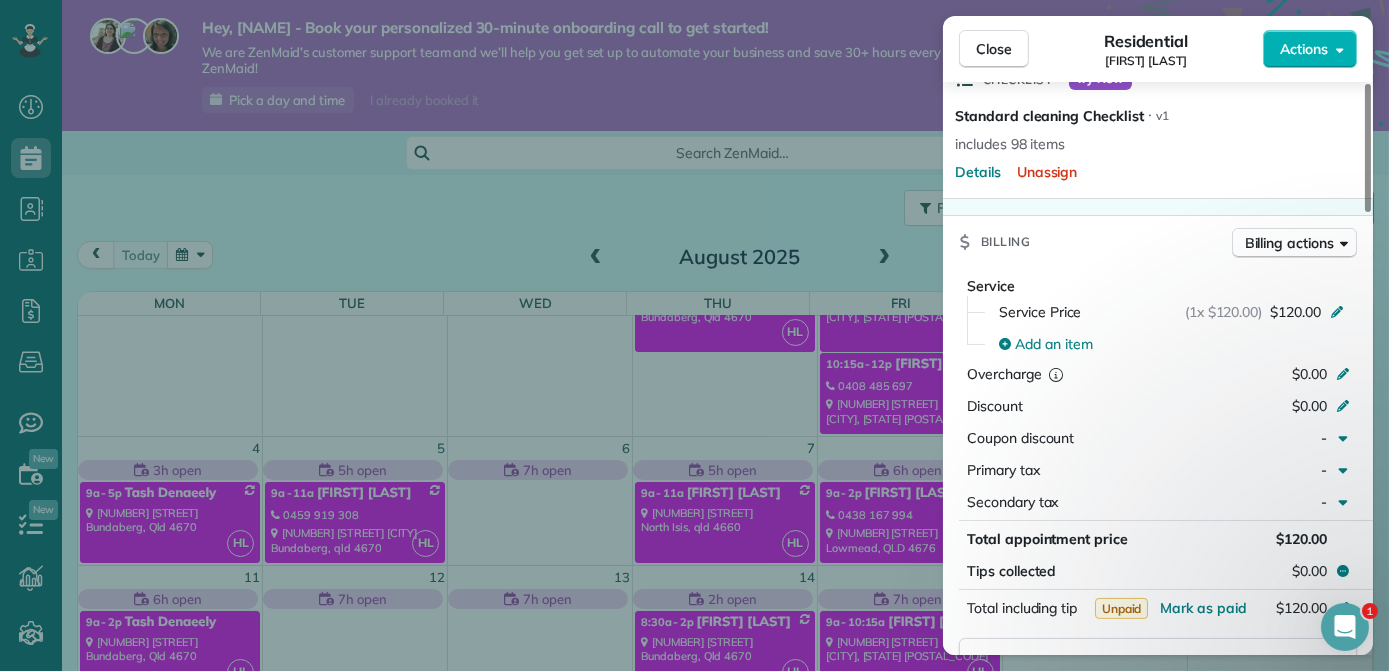 scroll, scrollTop: 818, scrollLeft: 0, axis: vertical 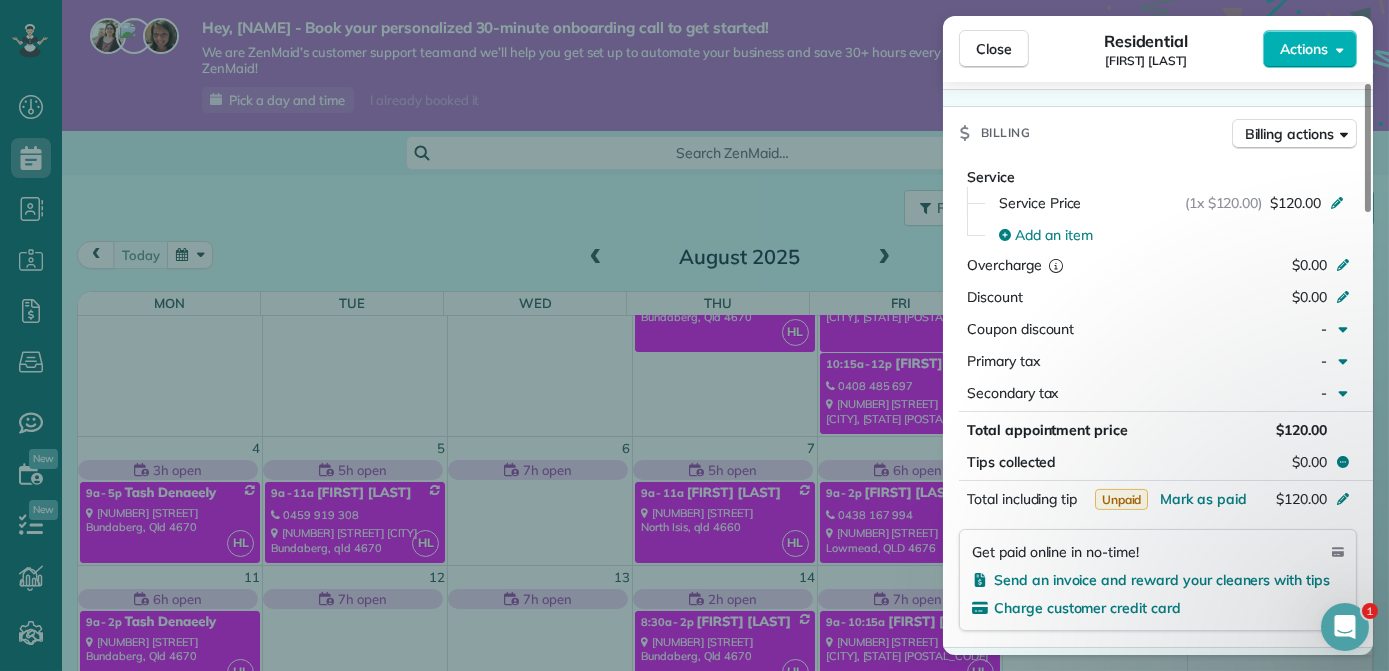 click on "Close Residential Ashley Meacle Actions Status Active Ashley Meacle · Open profile No phone number on record Add phone number No email on record Add email View Details Residential Friday, 01 August, 2025 ( 2 days ago ) 9:00 AM 10:00 AM 1 hours and 0 minutes Repeats every 2 weeks Edit recurring service Next (15 Aug) 59 Mill Road Avondale QLD 4670 Open access information Service was not rated yet Cleaners Time in and out Assign Invite Cleaners Hayley   Long 9:00 AM 10:00 AM Checklist Try Now Standard cleaning Checklist  ⋅  v1 includes 98 items Details Unassign Billing Billing actions Service Service Price (1x $120.00) $120.00 Add an item Overcharge $0.00 Discount $0.00 Coupon discount - Primary tax - Secondary tax - Total appointment price $120.00 Tips collected $0.00 Unpaid Mark as paid Total including tip $120.00 Get paid online in no-time! Send an invoice and reward your cleaners with tips Charge customer credit card Appointment custom fields Reason for Skip - Hidden from cleaners Pay Method Cash Notes 0" at bounding box center (694, 335) 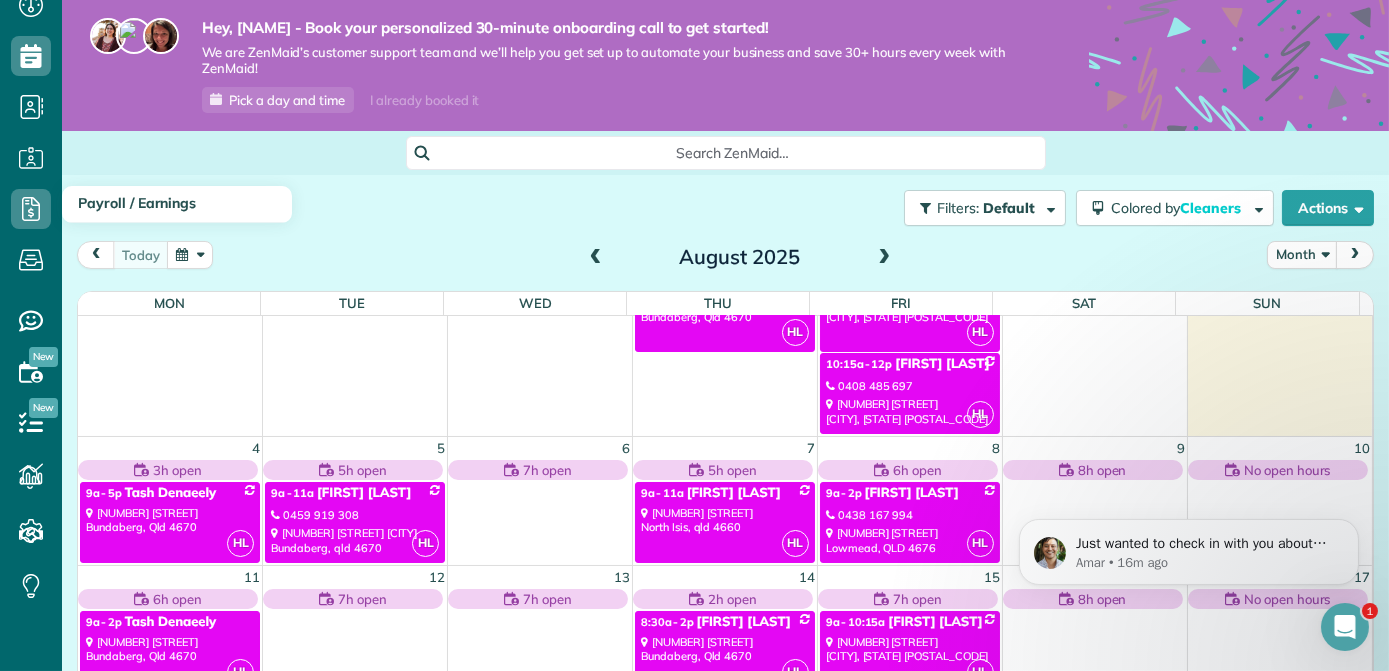 scroll, scrollTop: 11, scrollLeft: 0, axis: vertical 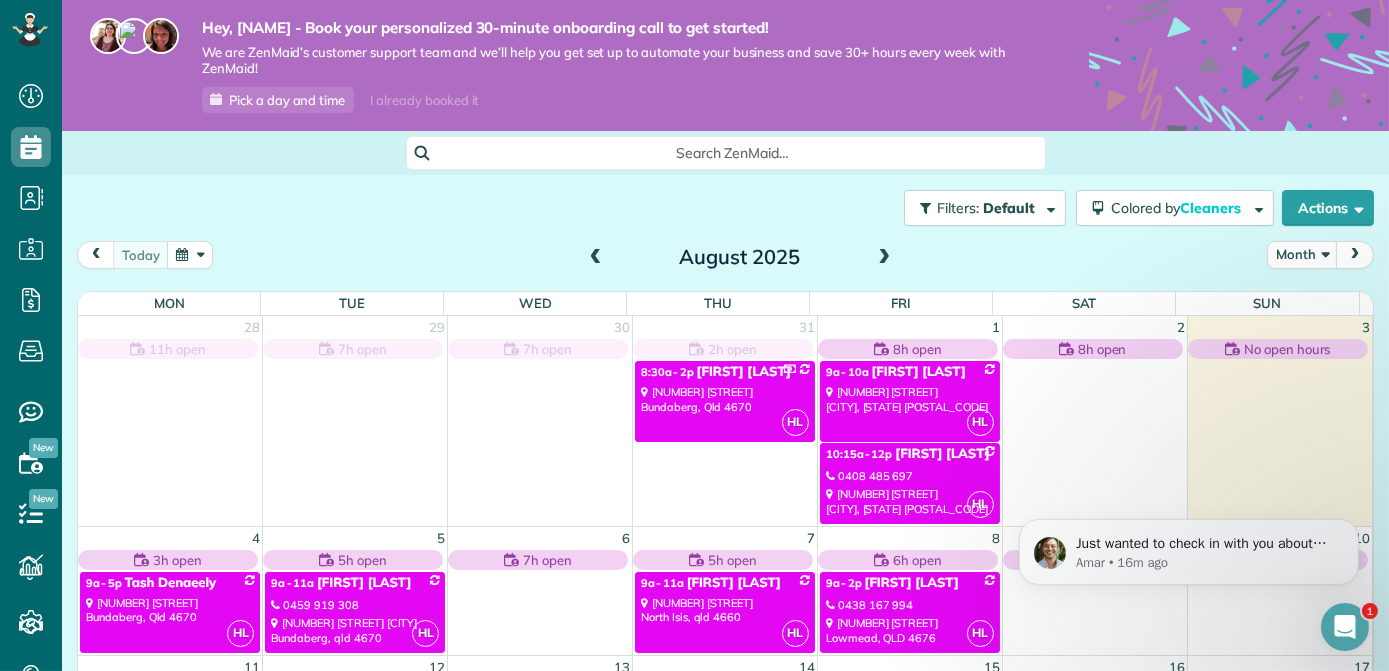 click on "[NUMBER] [STREET] [CITY], [STATE] [POSTAL_CODE]" at bounding box center [910, 399] 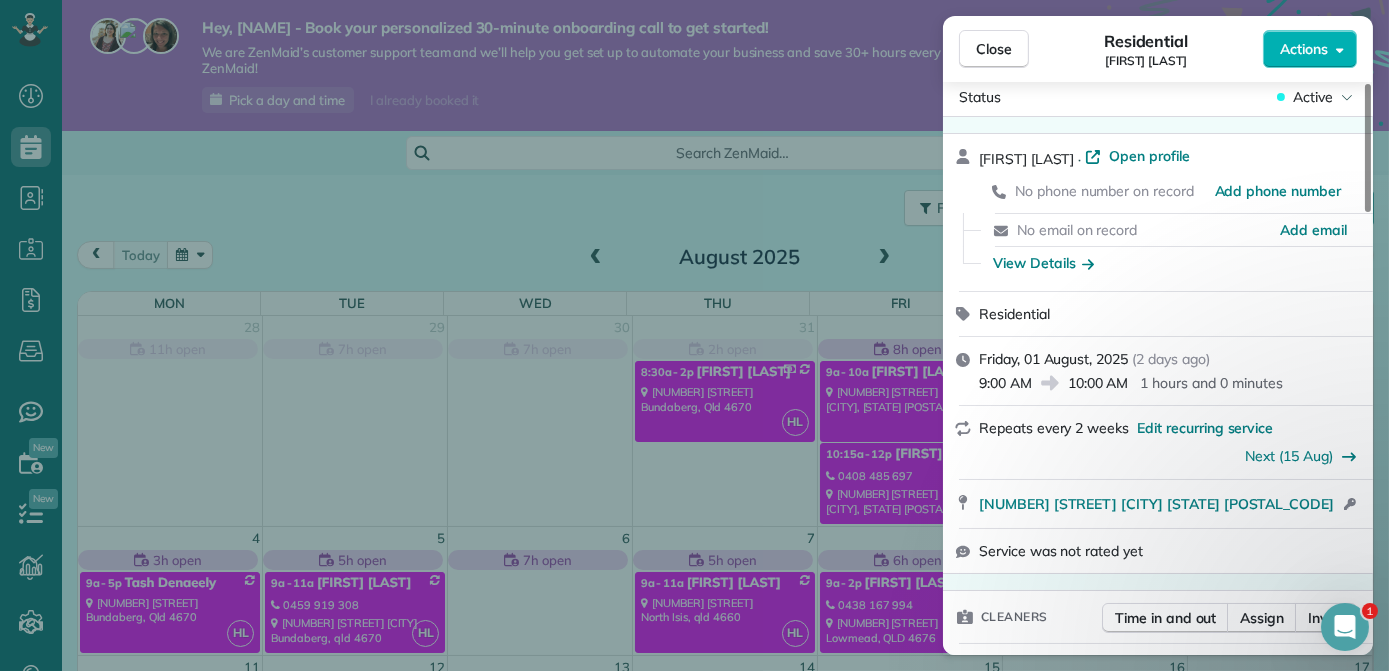 scroll, scrollTop: 0, scrollLeft: 0, axis: both 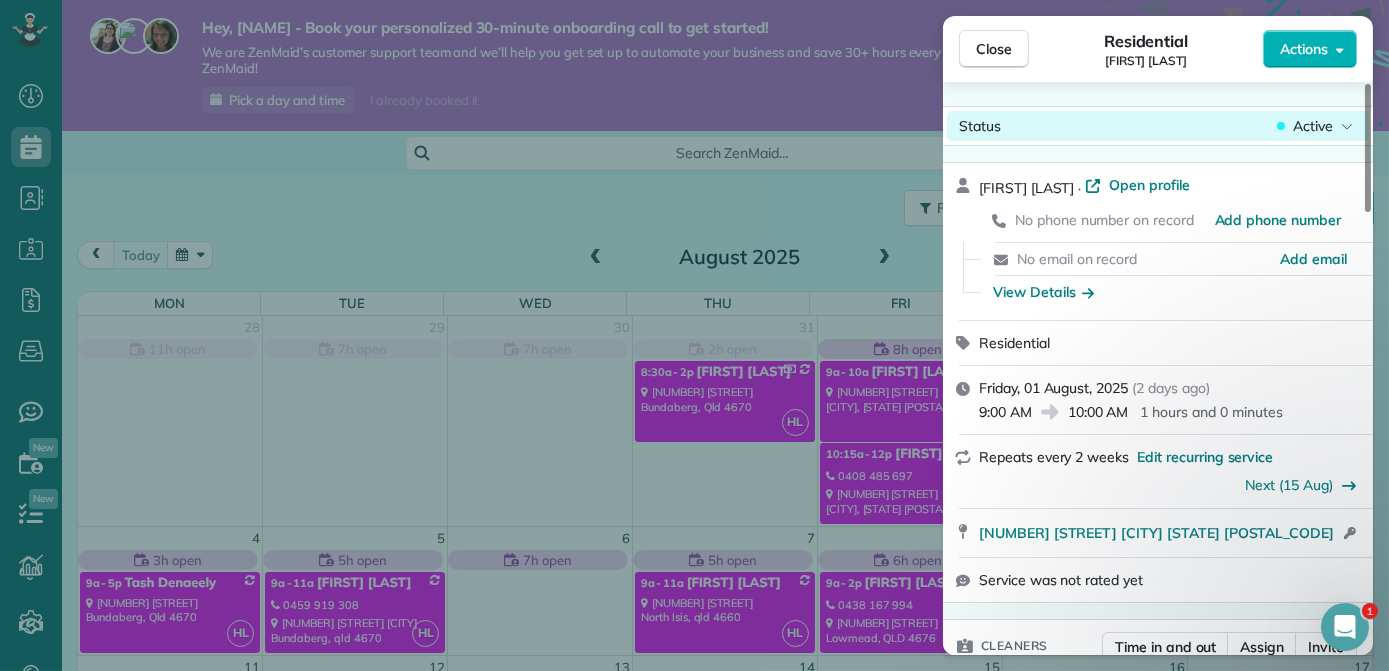 click on "Active" at bounding box center [1313, 126] 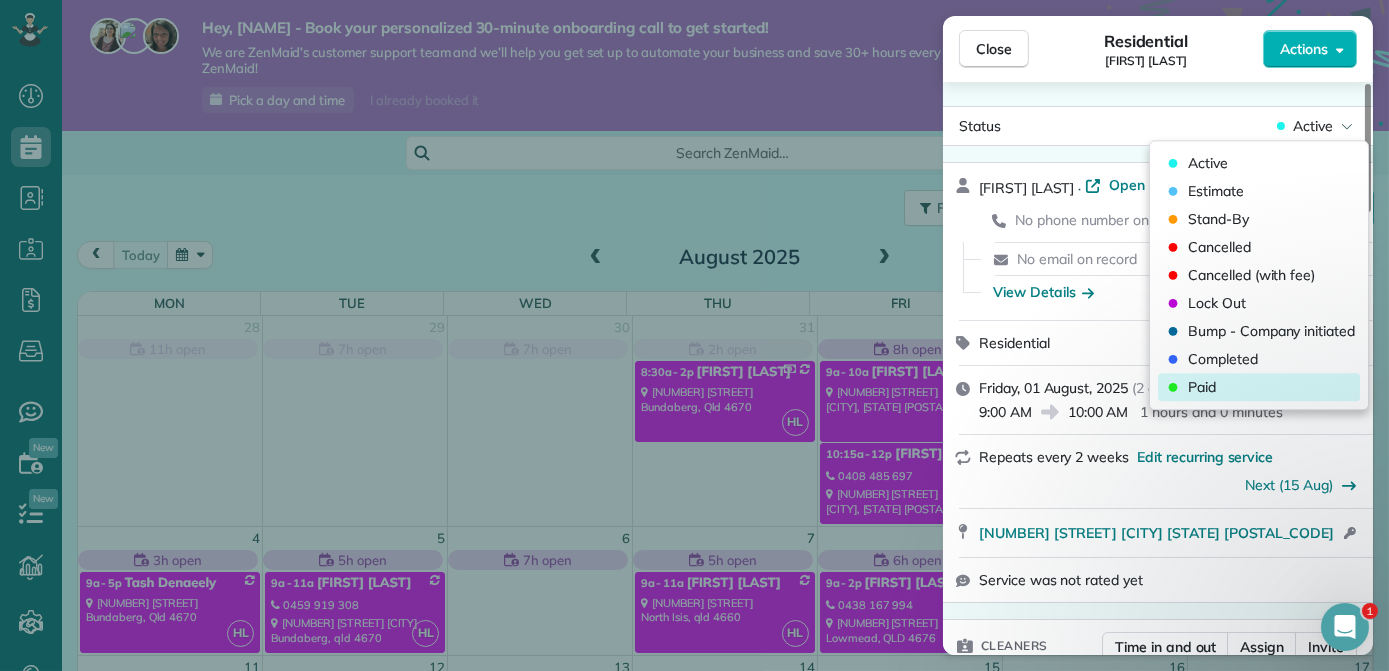 click on "Paid" at bounding box center [1202, 387] 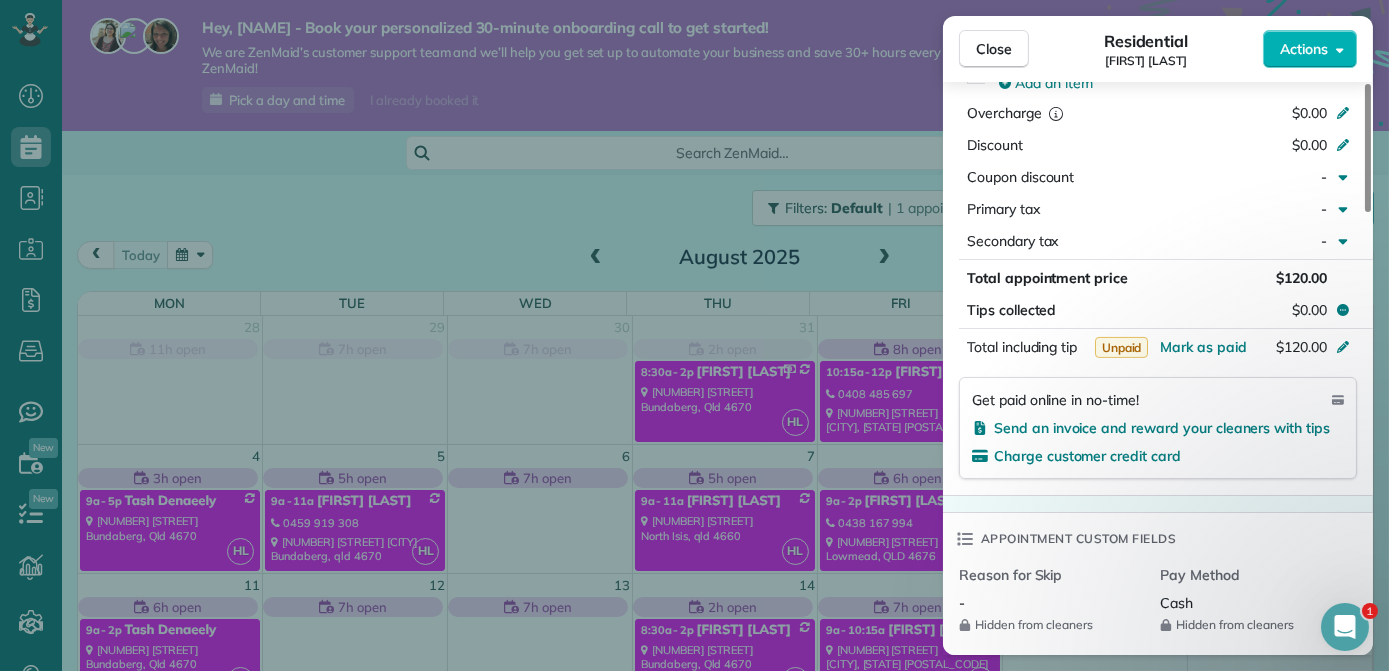 scroll, scrollTop: 966, scrollLeft: 0, axis: vertical 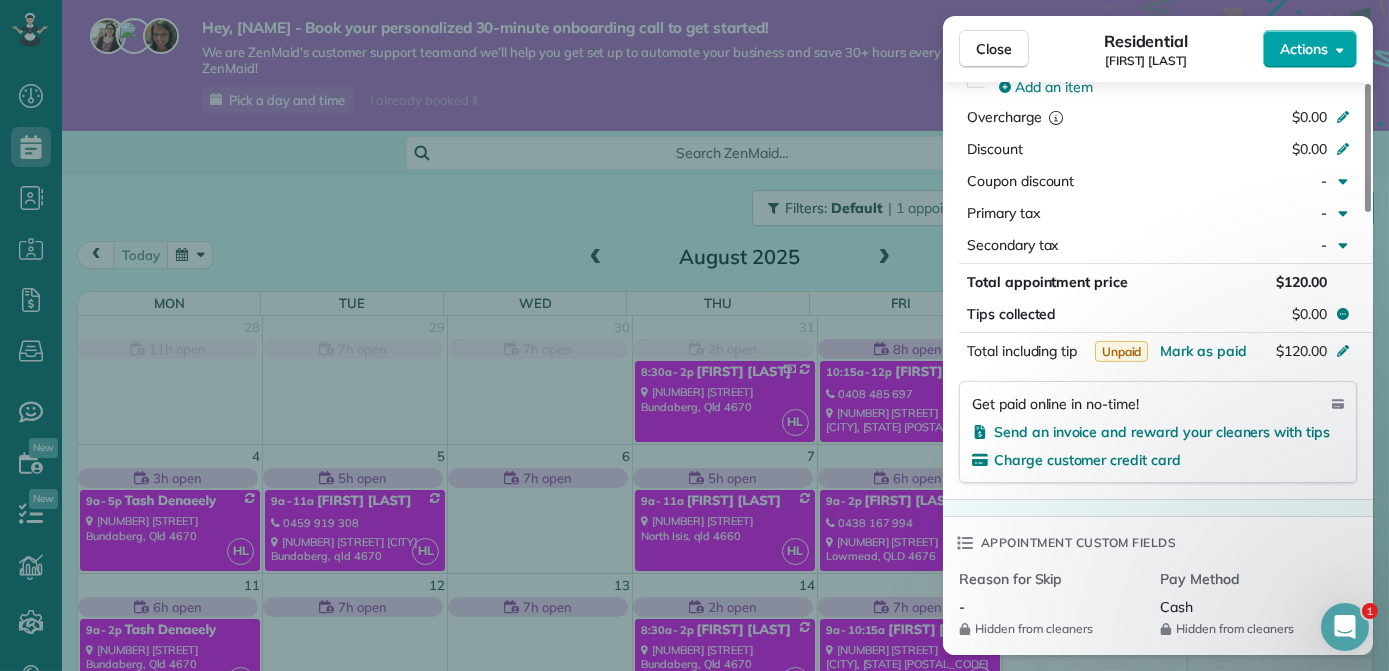 click on "Actions" at bounding box center [1310, 49] 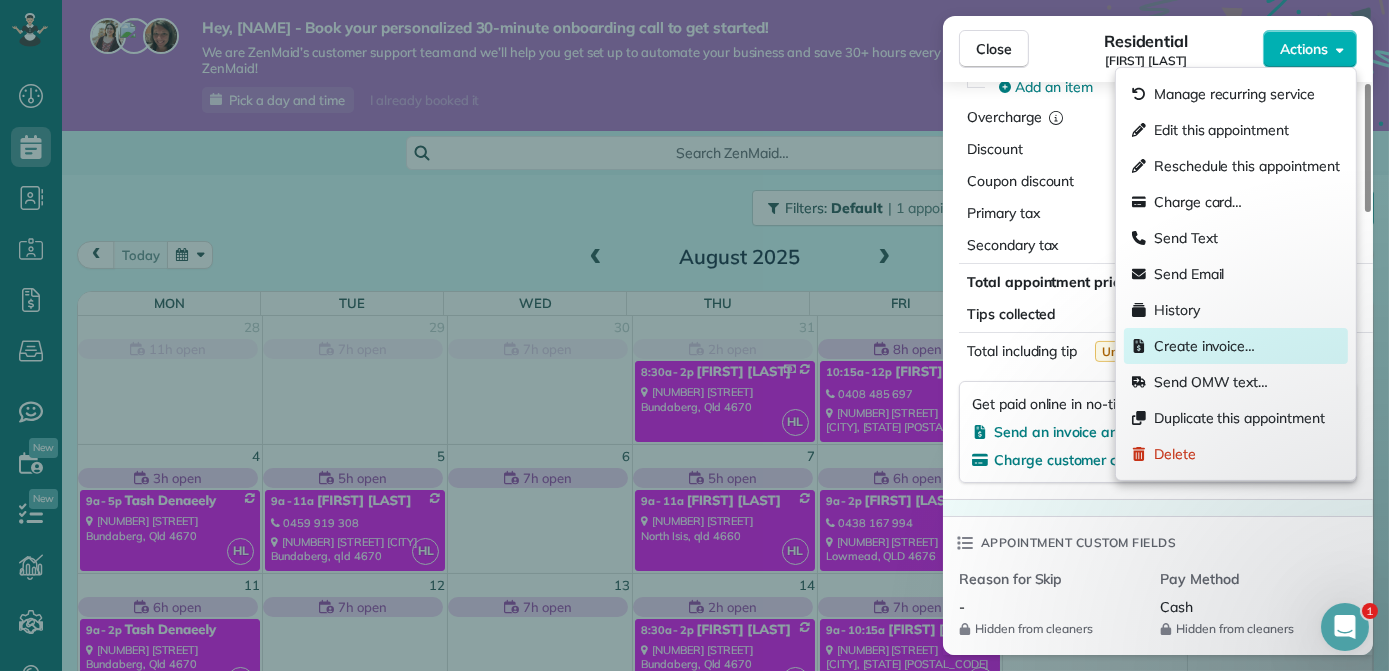click on "Create invoice…" at bounding box center [1236, 346] 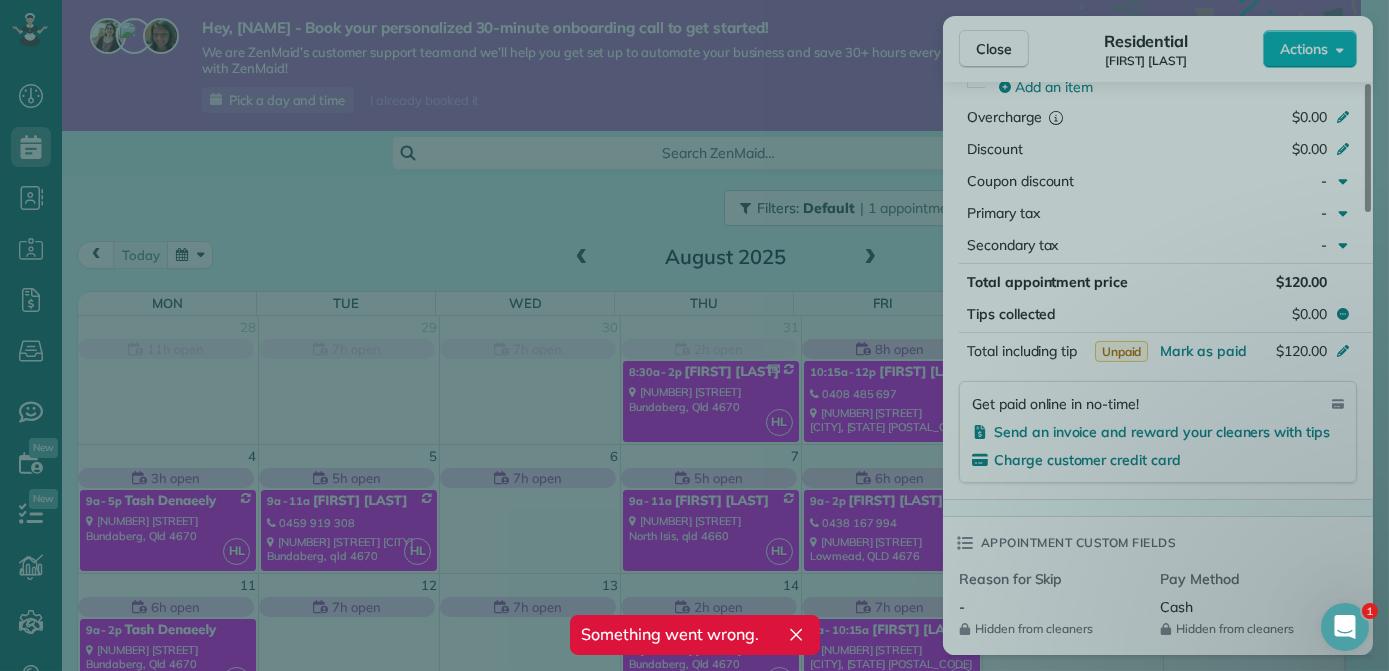 click 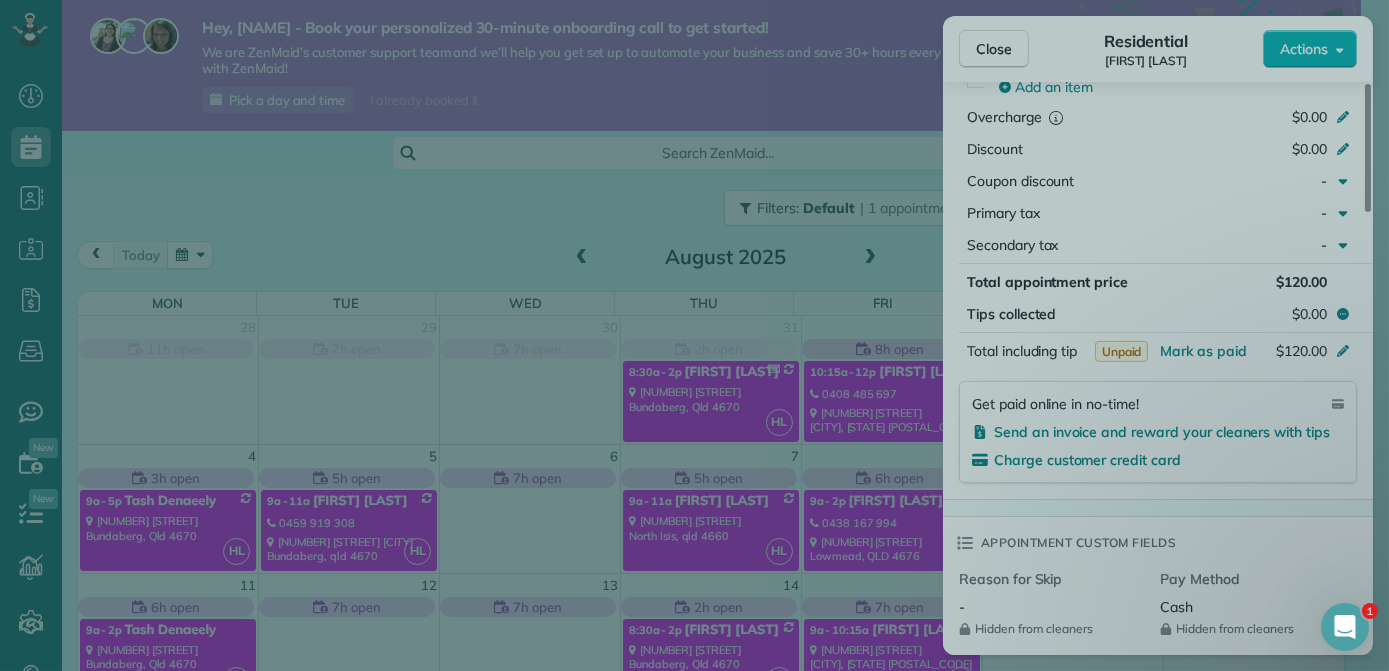 click at bounding box center [694, 335] 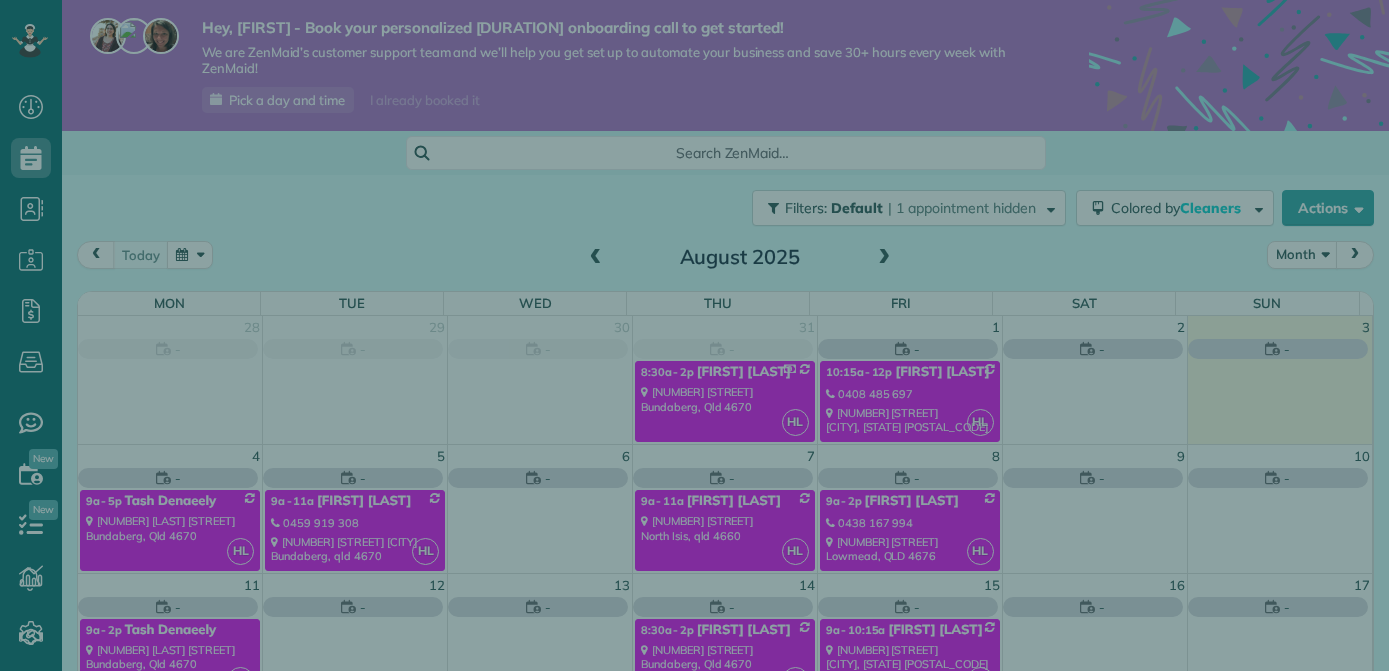 scroll, scrollTop: 0, scrollLeft: 0, axis: both 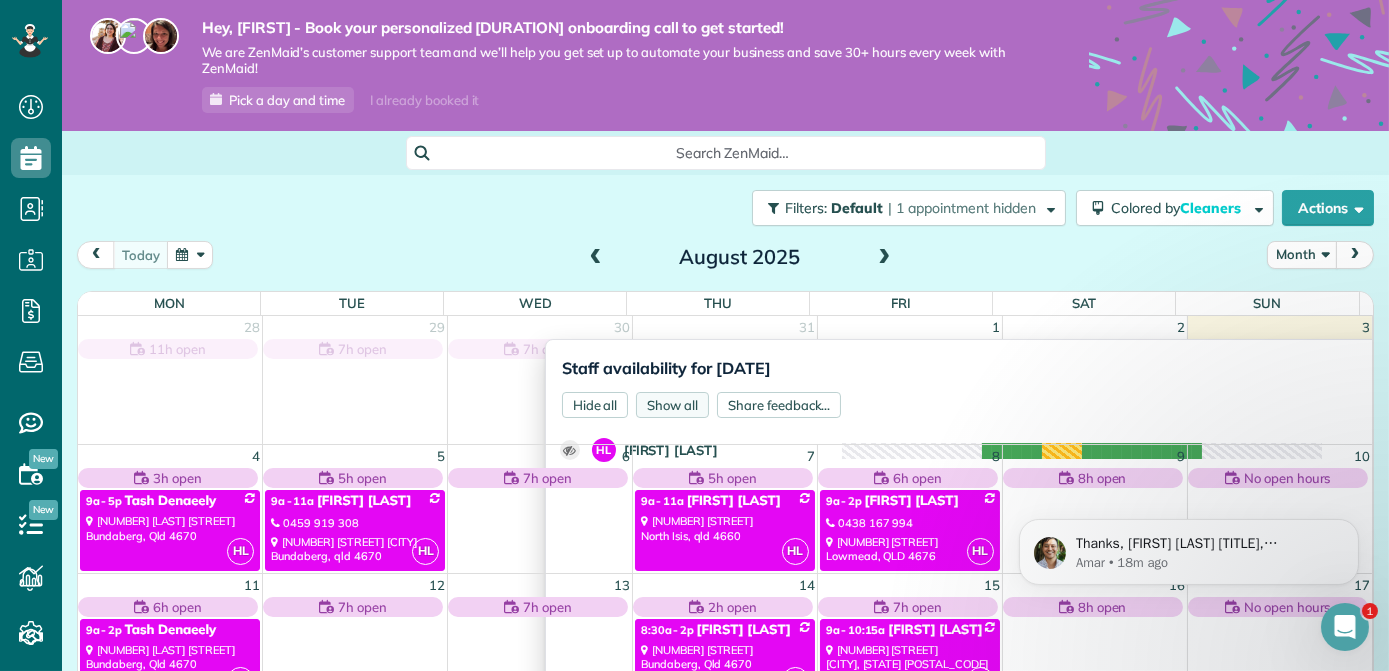 click on "Show all" at bounding box center [672, 405] 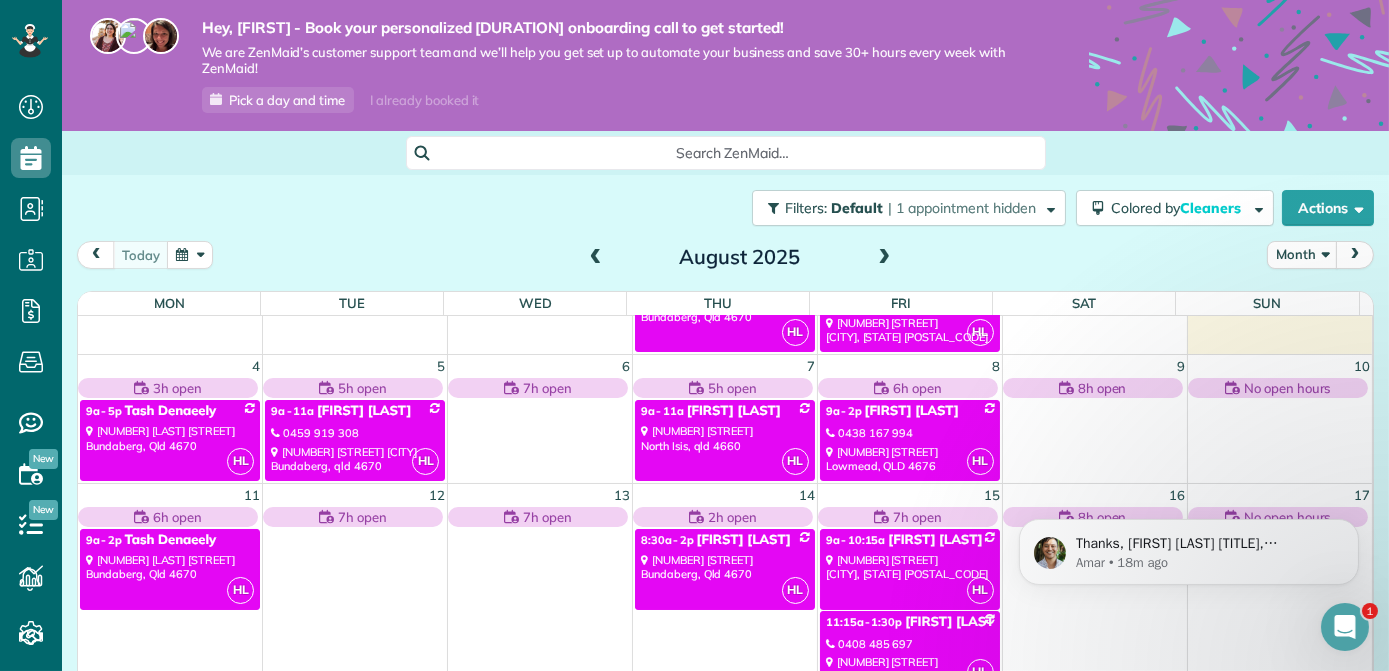 scroll, scrollTop: 0, scrollLeft: 0, axis: both 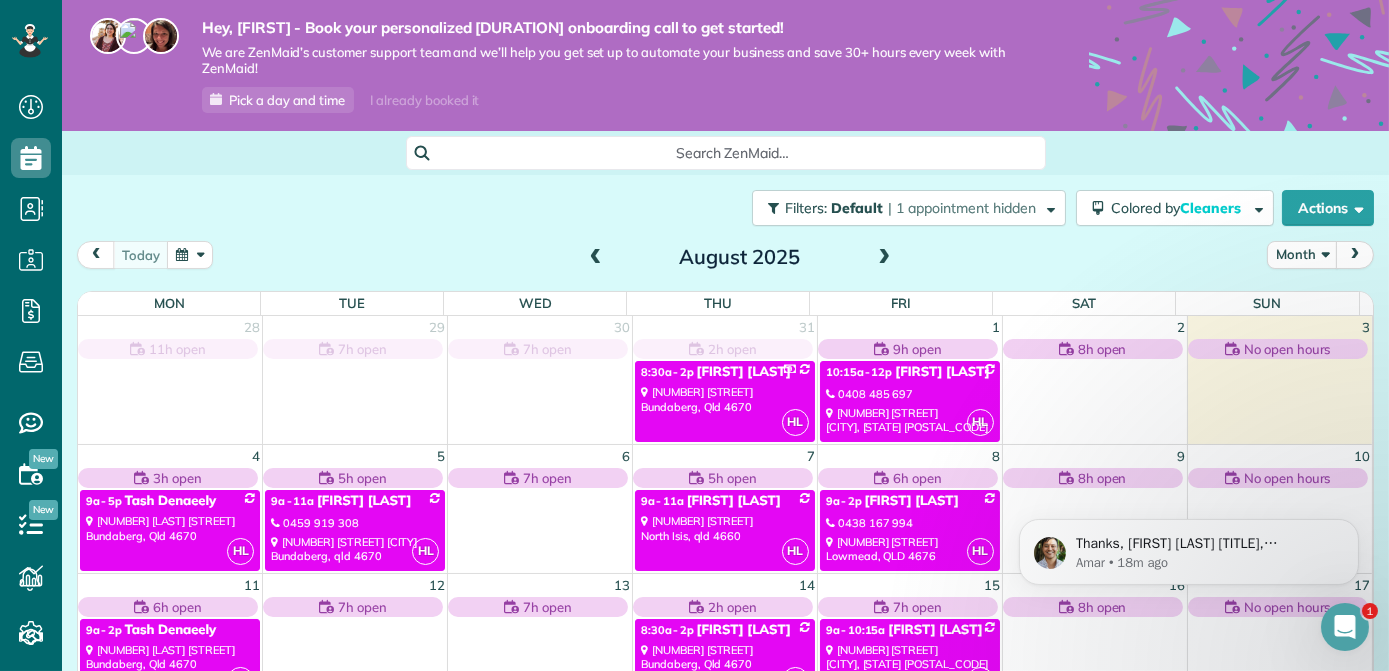 drag, startPoint x: 872, startPoint y: 400, endPoint x: 832, endPoint y: 409, distance: 41 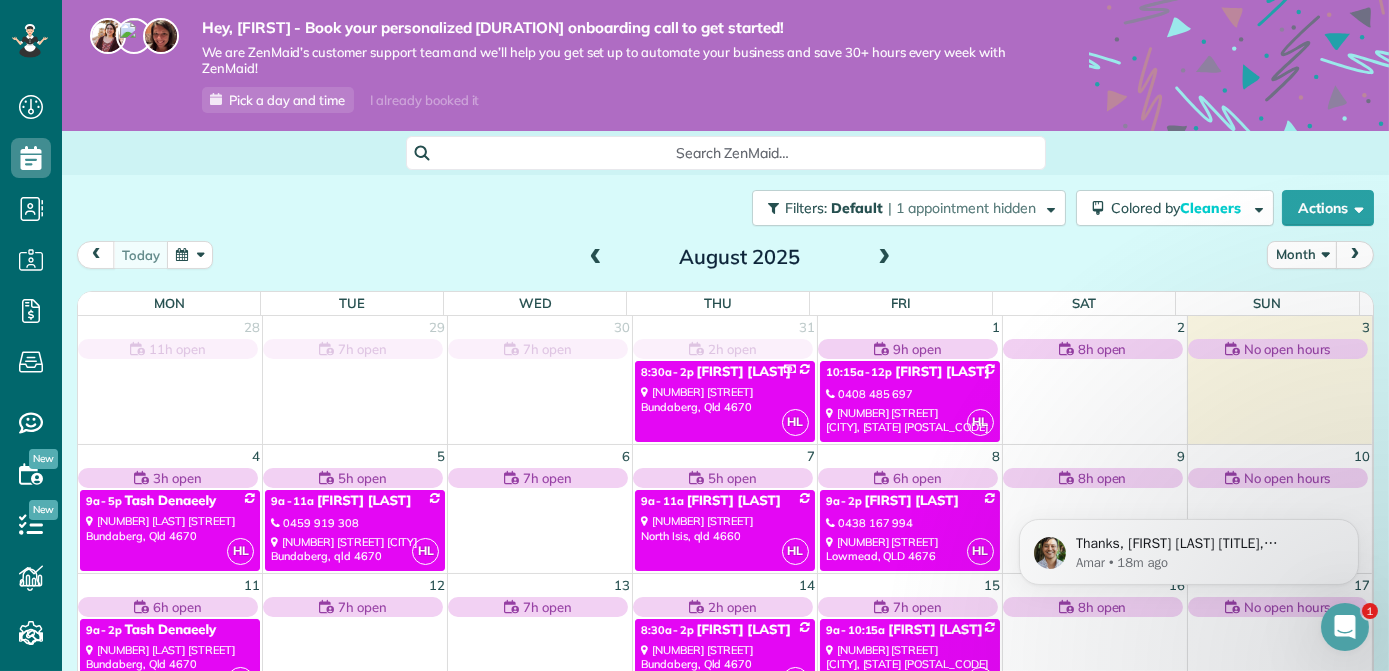 click on "59 Mill Road Avondale, QLD 4670" at bounding box center [910, 420] 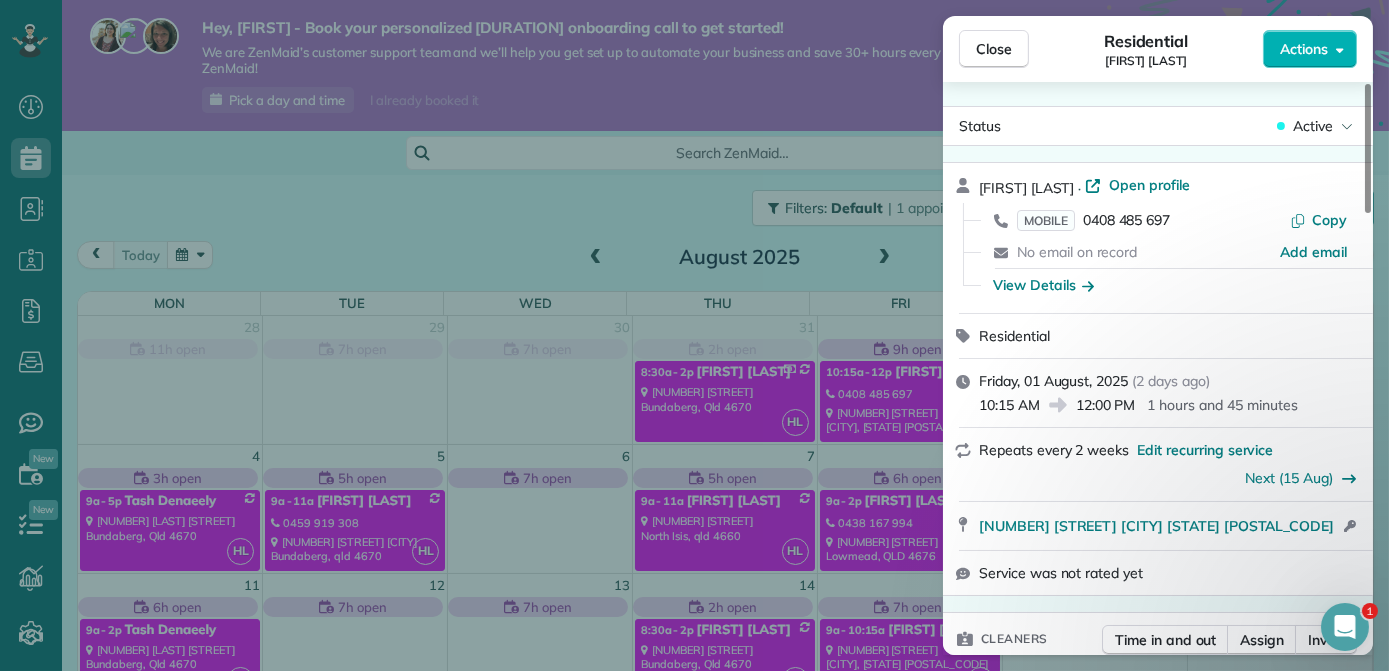 click on "Close Residential Lisa Meacle Actions Status Active Lisa Meacle · Open profile MOBILE 0408 485 697 Copy No email on record Add email View Details Residential Friday, 01 August, 2025 ( 2 days ago ) 10:15 AM 12:00 PM 1 hours and 45 minutes Repeats every 2 weeks Edit recurring service Next (15 Aug) 59 Mill Road Avondale QLD 4670 Open access information Service was not rated yet Cleaners Time in and out Assign Invite Cleaners Hayley   Long 10:15 AM 12:00 PM Checklist Try Now Standard cleaning Checklist  ⋅  v1 includes 98 items Details Unassign Billing Billing actions Service Service Price (1x $100.00) $100.00 Add an item Overcharge $0.00 Discount $0.00 Coupon discount - Primary tax - Secondary tax - Total appointment price $100.00 Tips collected $0.00 Unpaid Mark as paid Total including tip $100.00 Get paid online in no-time! Send an invoice and reward your cleaners with tips Charge customer credit card Appointment custom fields Reason for Skip - Hidden from cleaners Pay Method Cash Hidden from cleaners Notes" at bounding box center (694, 335) 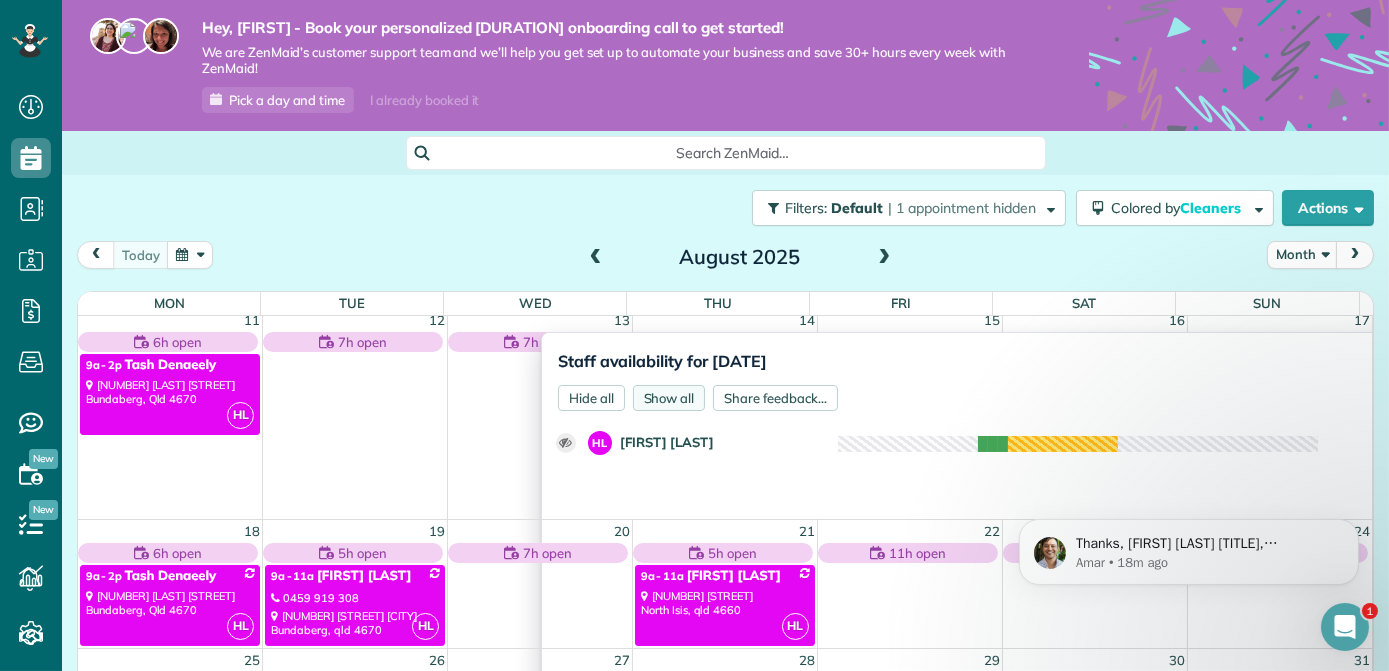 scroll, scrollTop: 272, scrollLeft: 0, axis: vertical 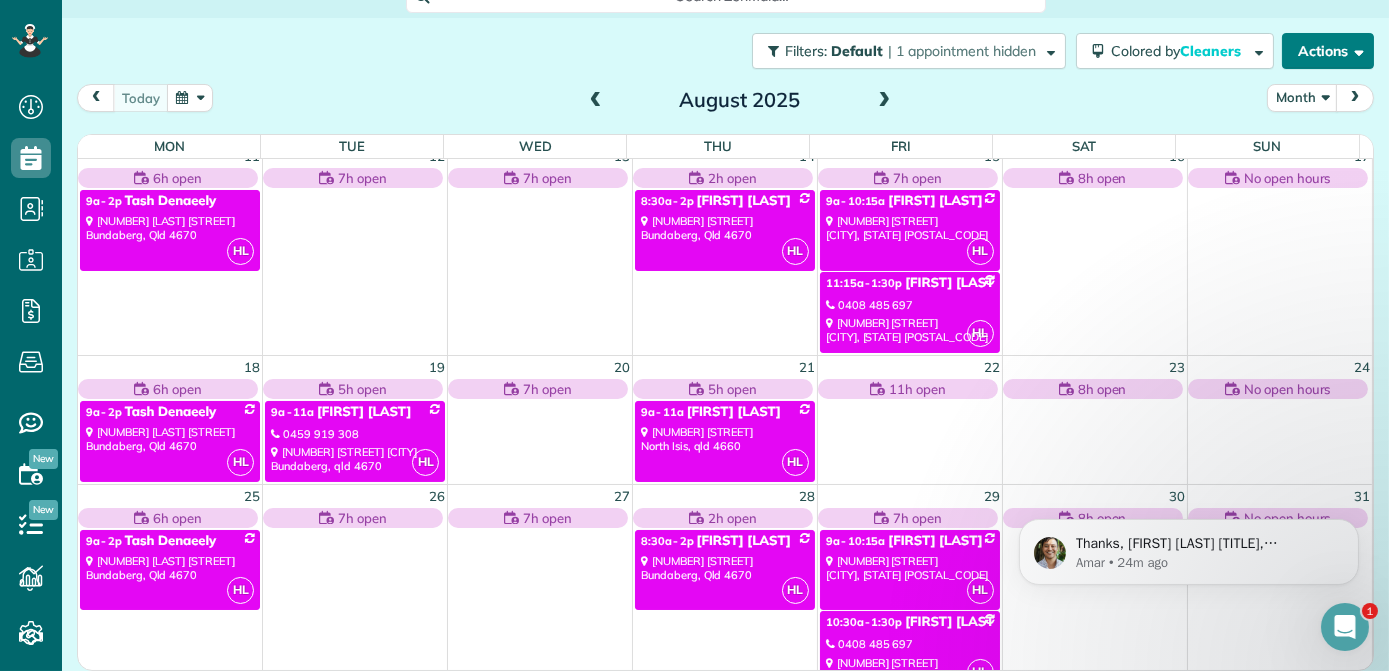 click at bounding box center (1355, 50) 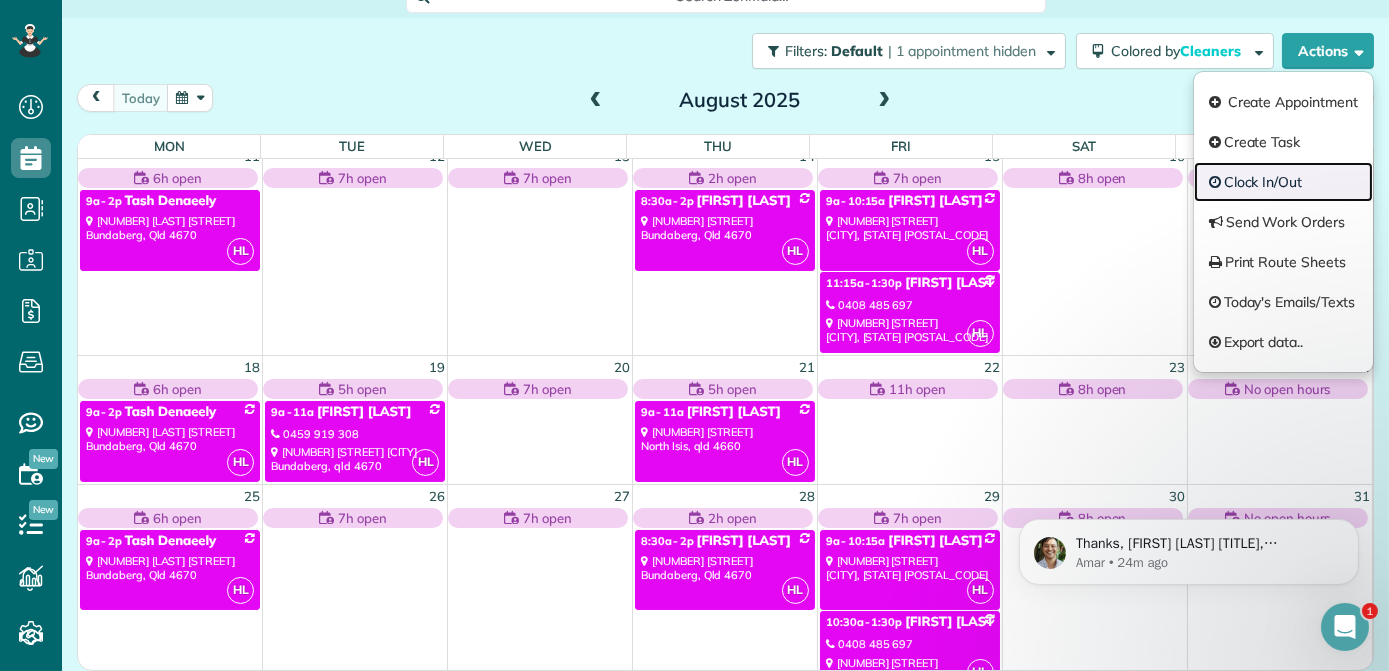 click on "Clock In/Out" at bounding box center (1283, 182) 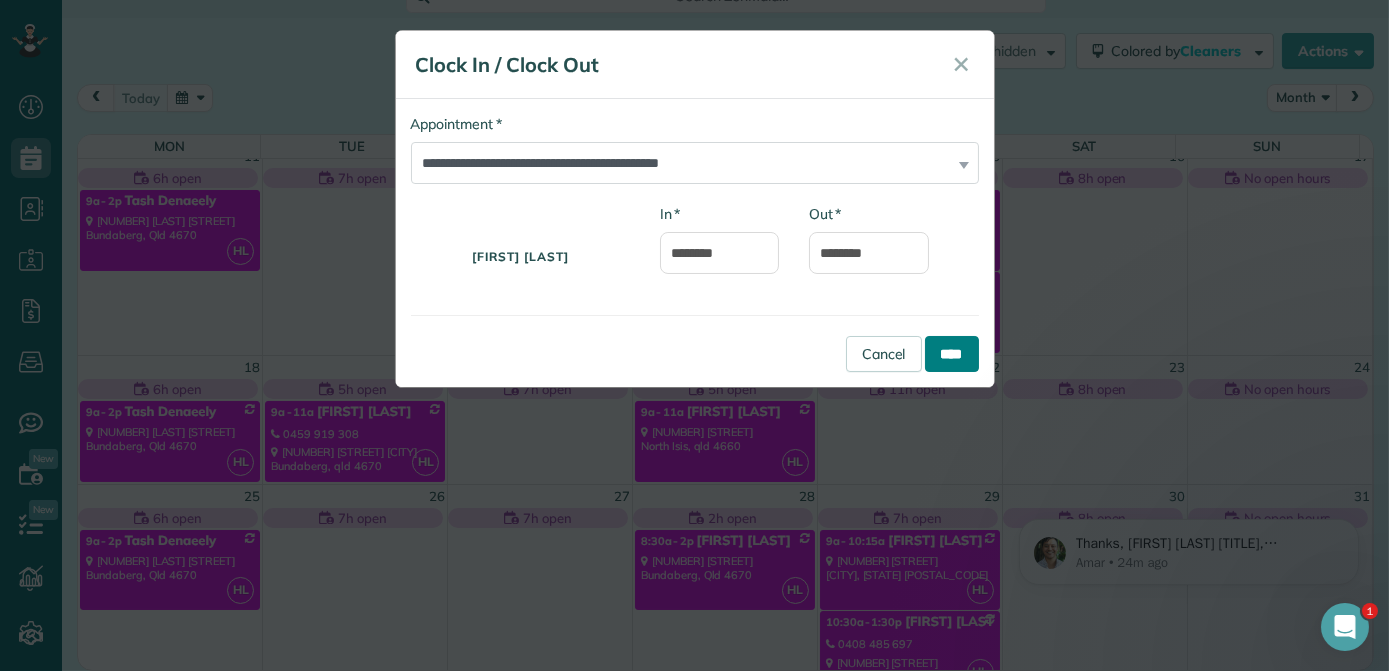 click on "****" at bounding box center (952, 354) 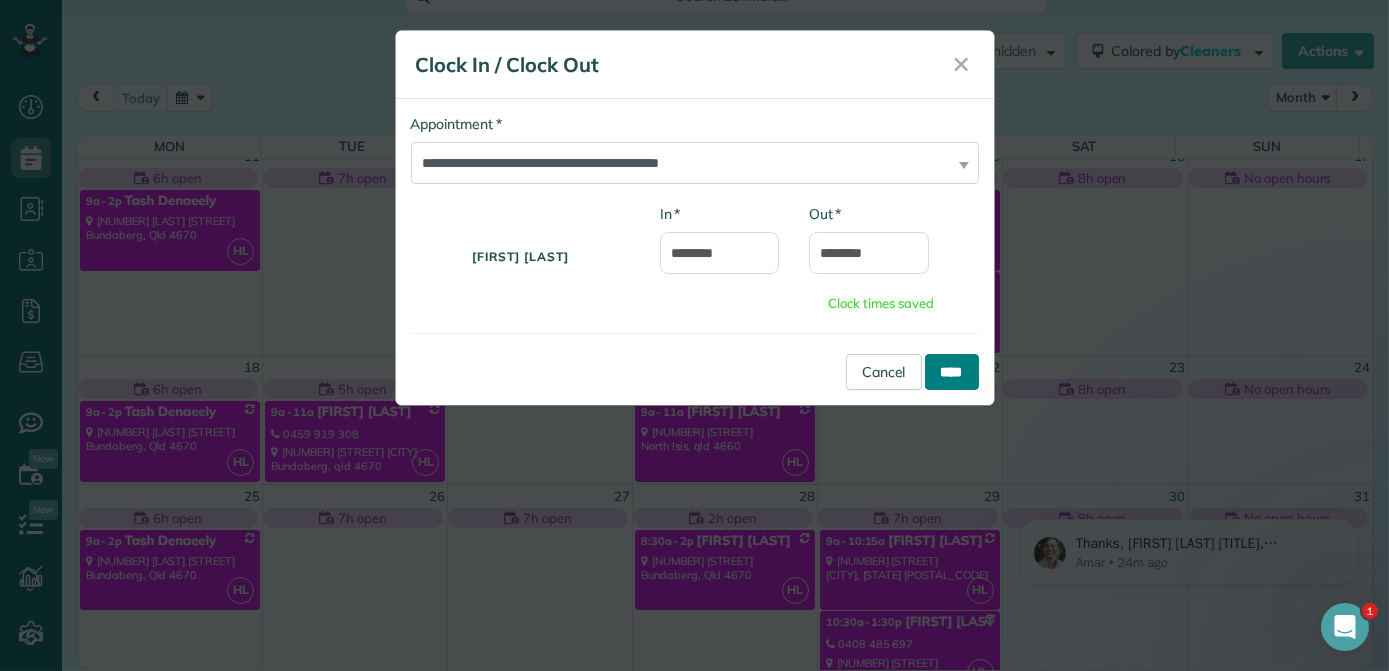 click on "****" at bounding box center (952, 372) 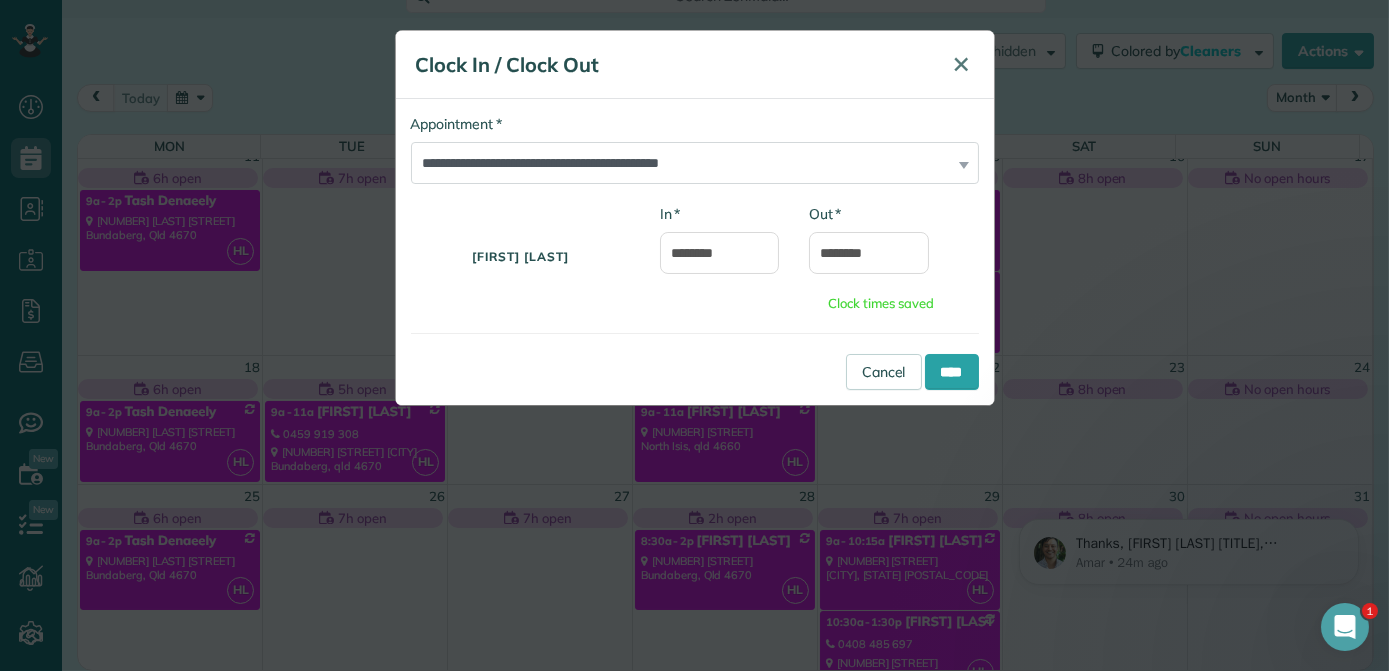 click on "✕" at bounding box center (962, 64) 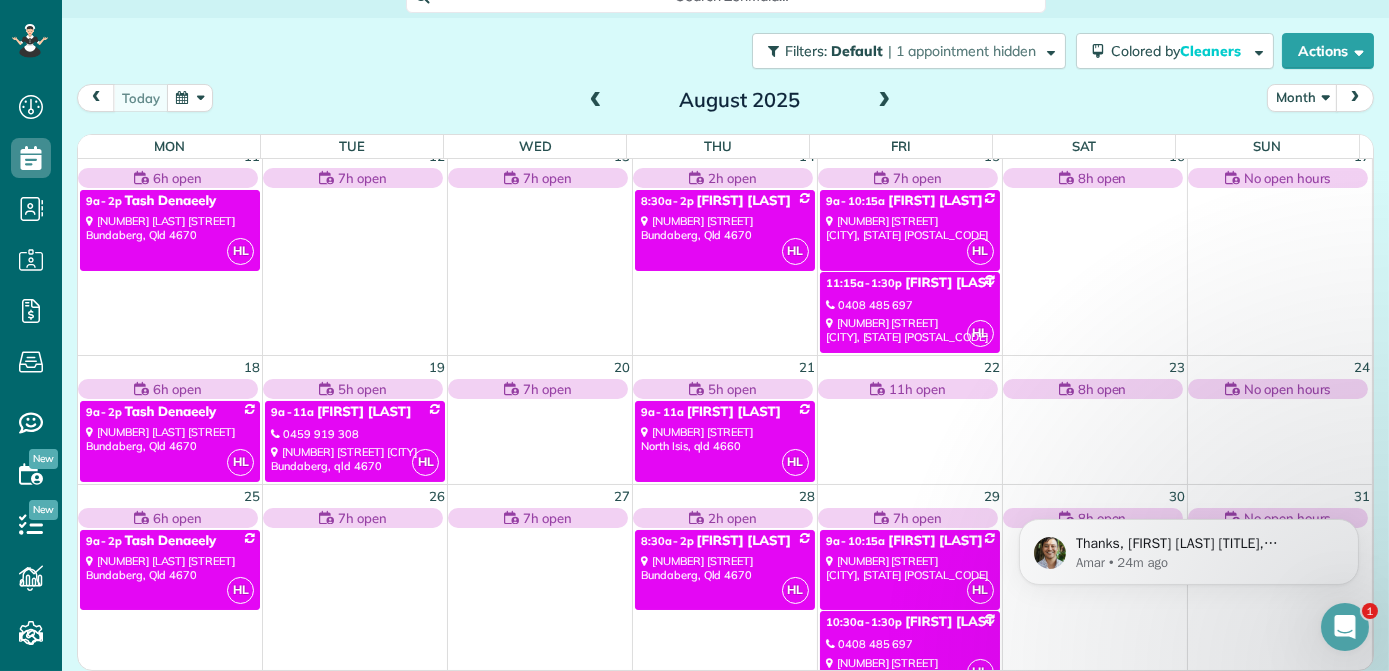 click at bounding box center [190, 97] 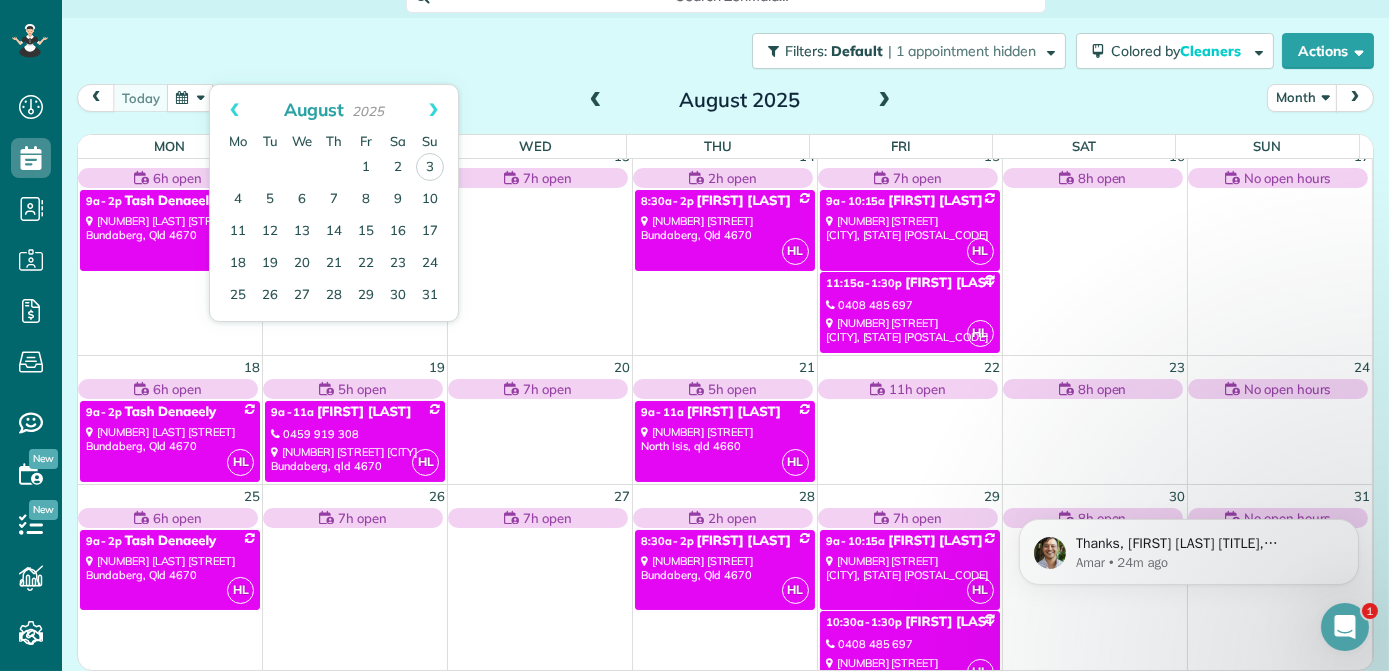 click on "Filters:   Default
|  1 appointment hidden
Colored by  Cleaners
Color by Cleaner
Color by Team
Color by Status
Color by Recurrence
Color by Paid/Unpaid
Filters  Default
Schedule Changes
Actions
Create Appointment
Create Task
Clock In/Out
Send Work Orders
Print Route Sheets
Today's Emails/Texts
View Metrics" at bounding box center (725, 51) 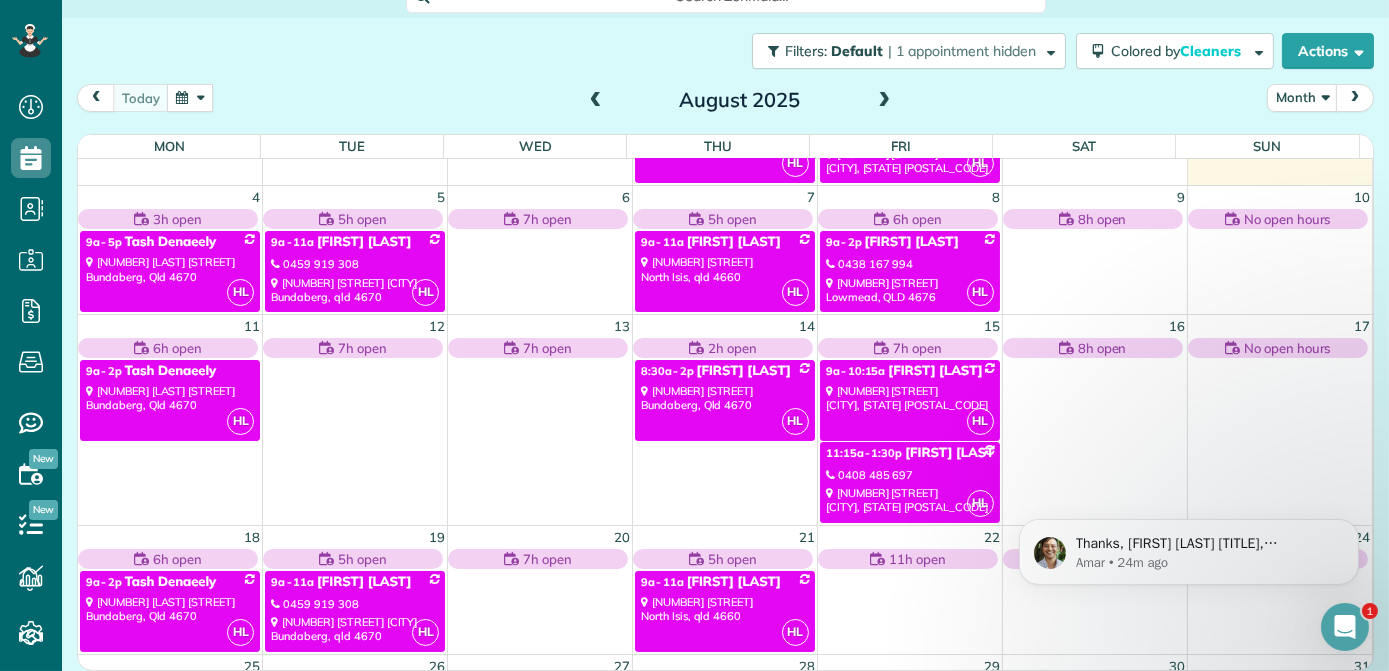scroll, scrollTop: 272, scrollLeft: 0, axis: vertical 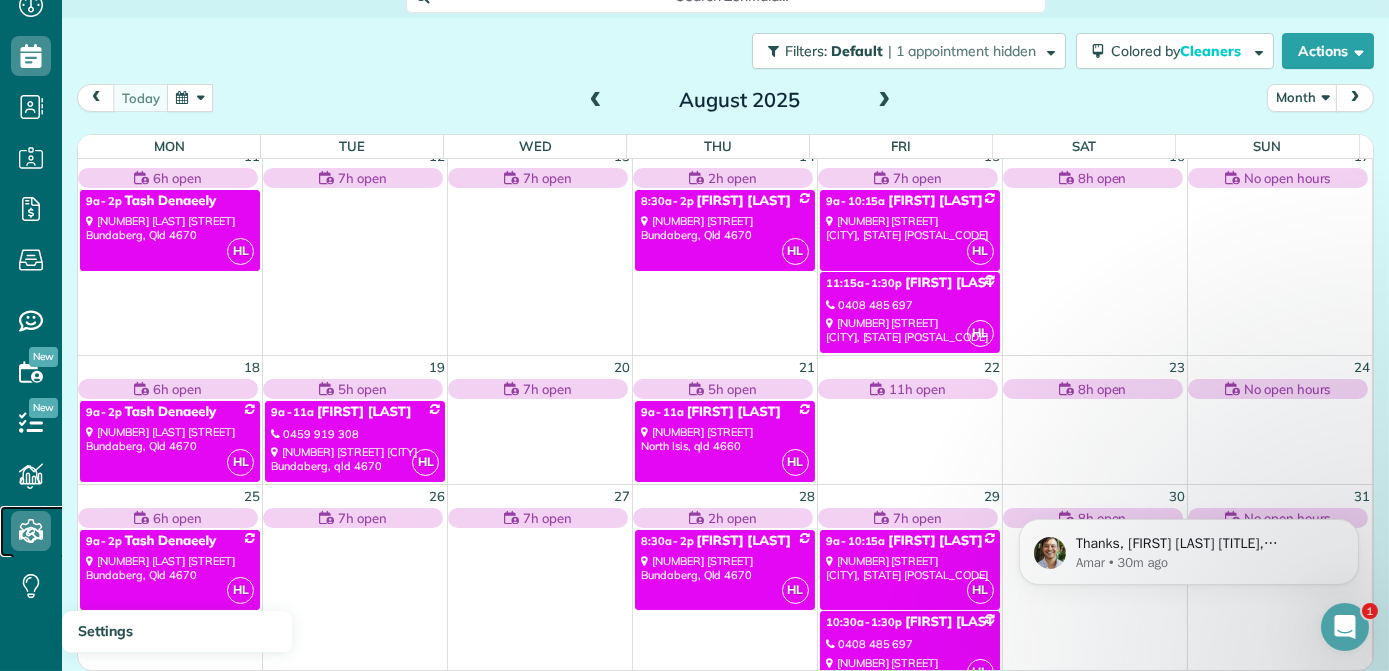 click 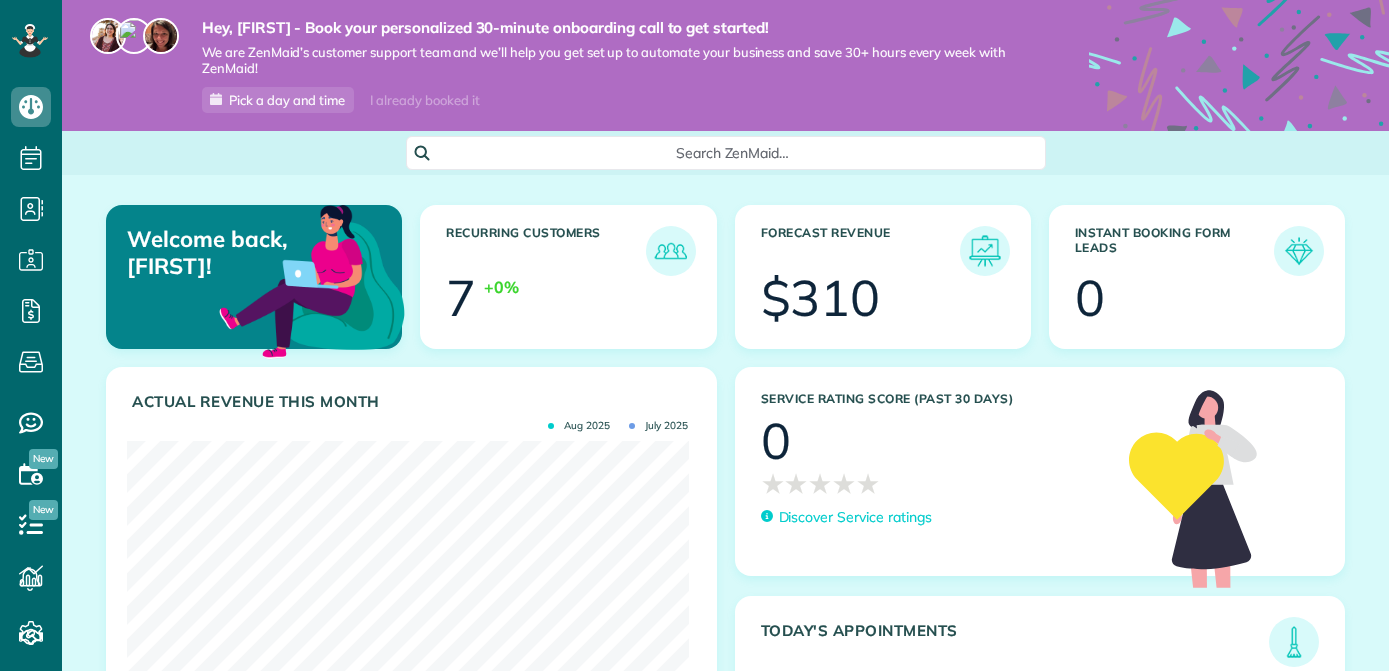 scroll, scrollTop: 0, scrollLeft: 0, axis: both 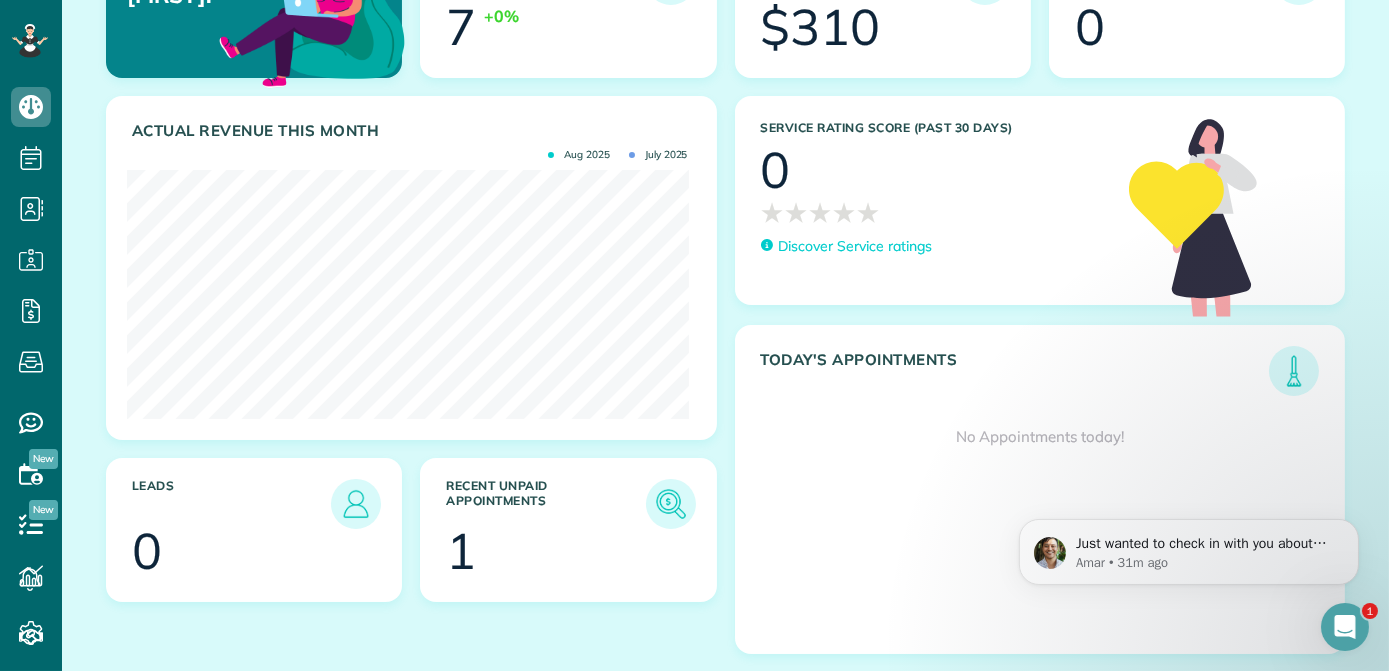 click on "1" at bounding box center [461, 551] 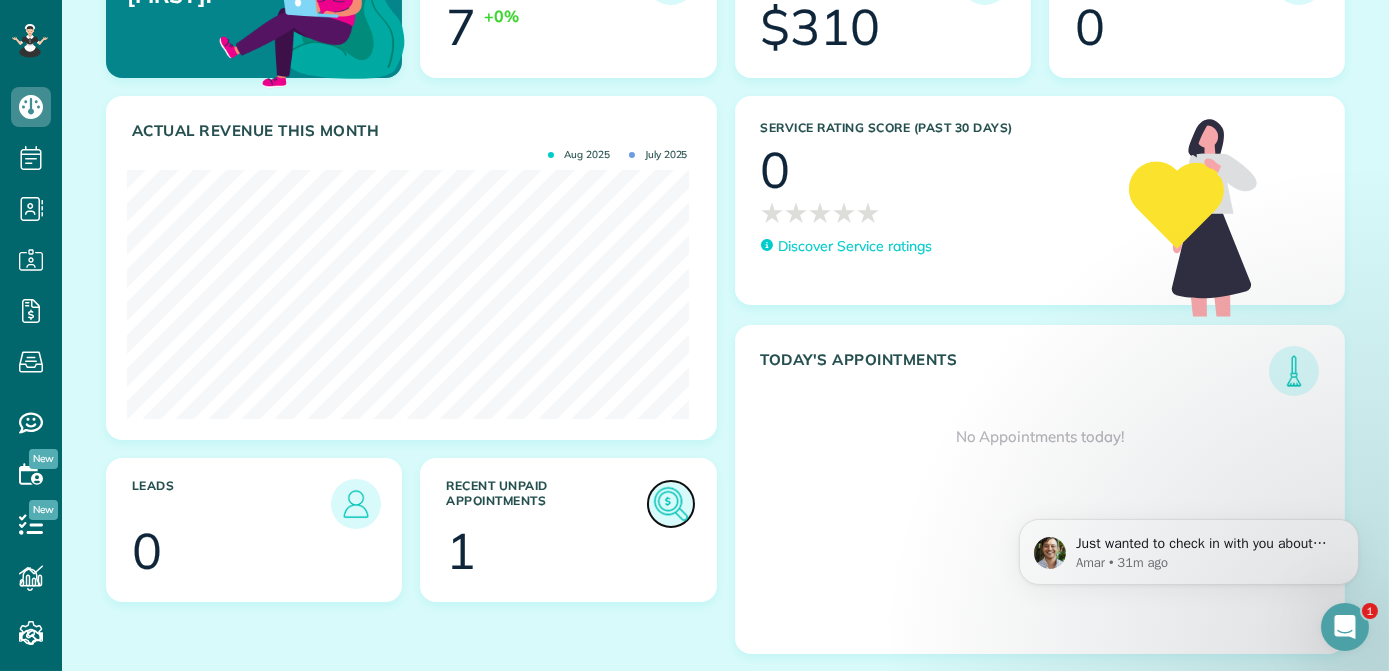 click at bounding box center (671, 504) 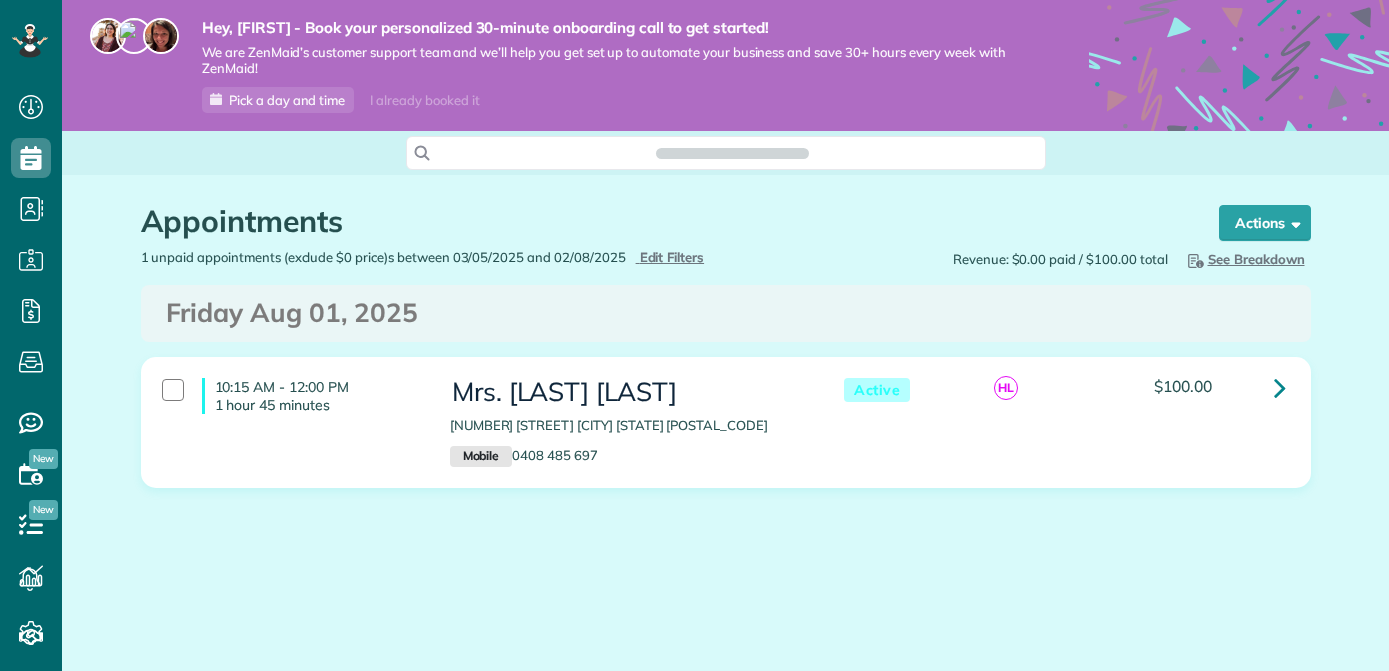scroll, scrollTop: 0, scrollLeft: 0, axis: both 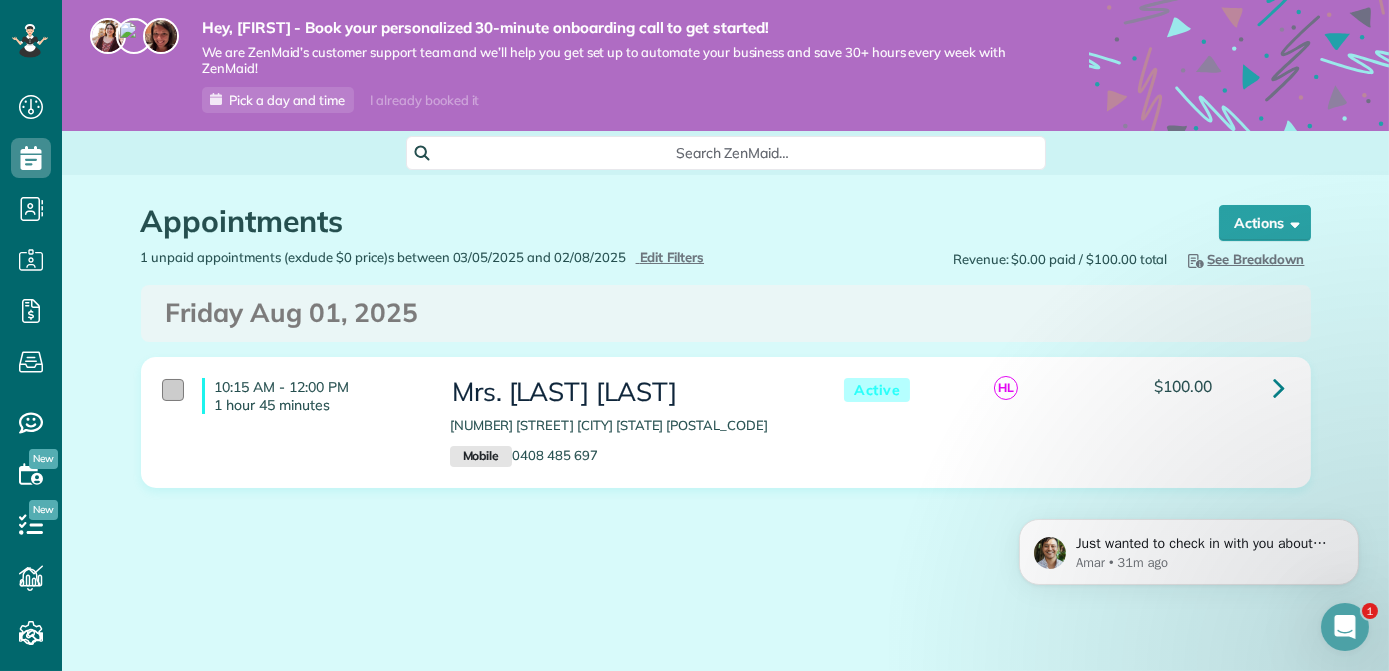 click at bounding box center [173, 390] 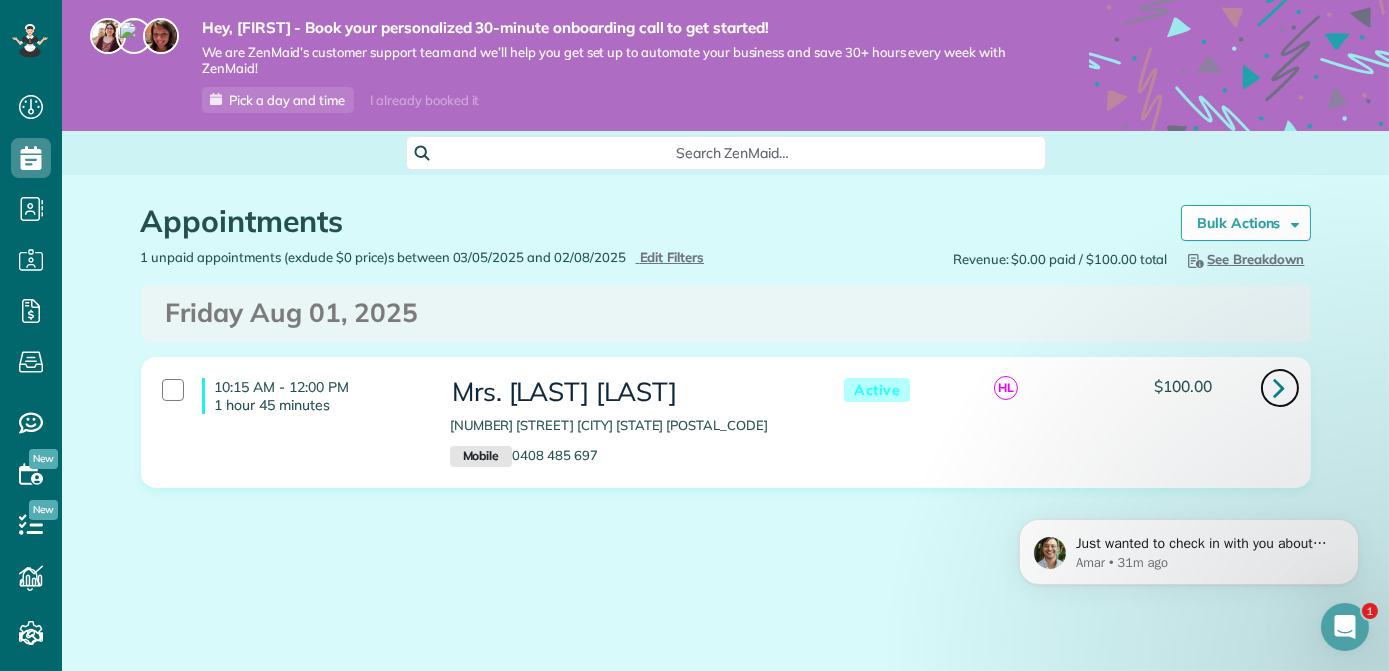 click at bounding box center [1280, 387] 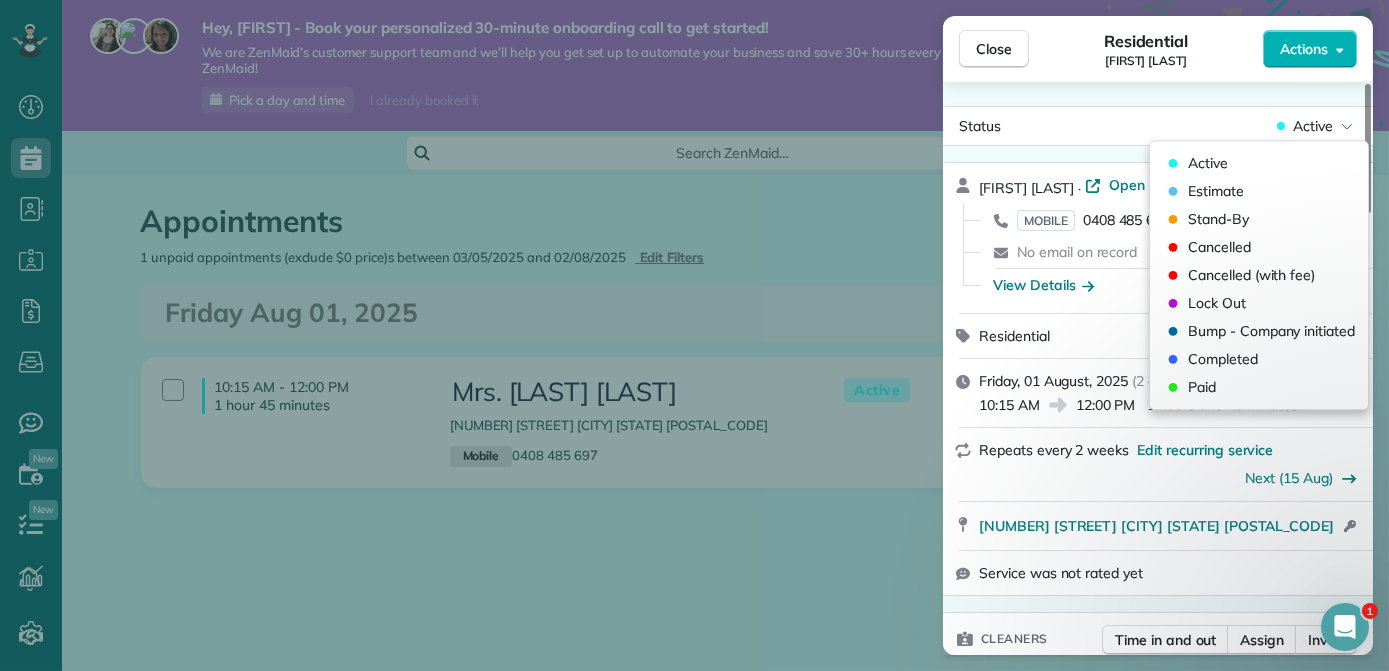 click on "Status Active" at bounding box center [1158, 126] 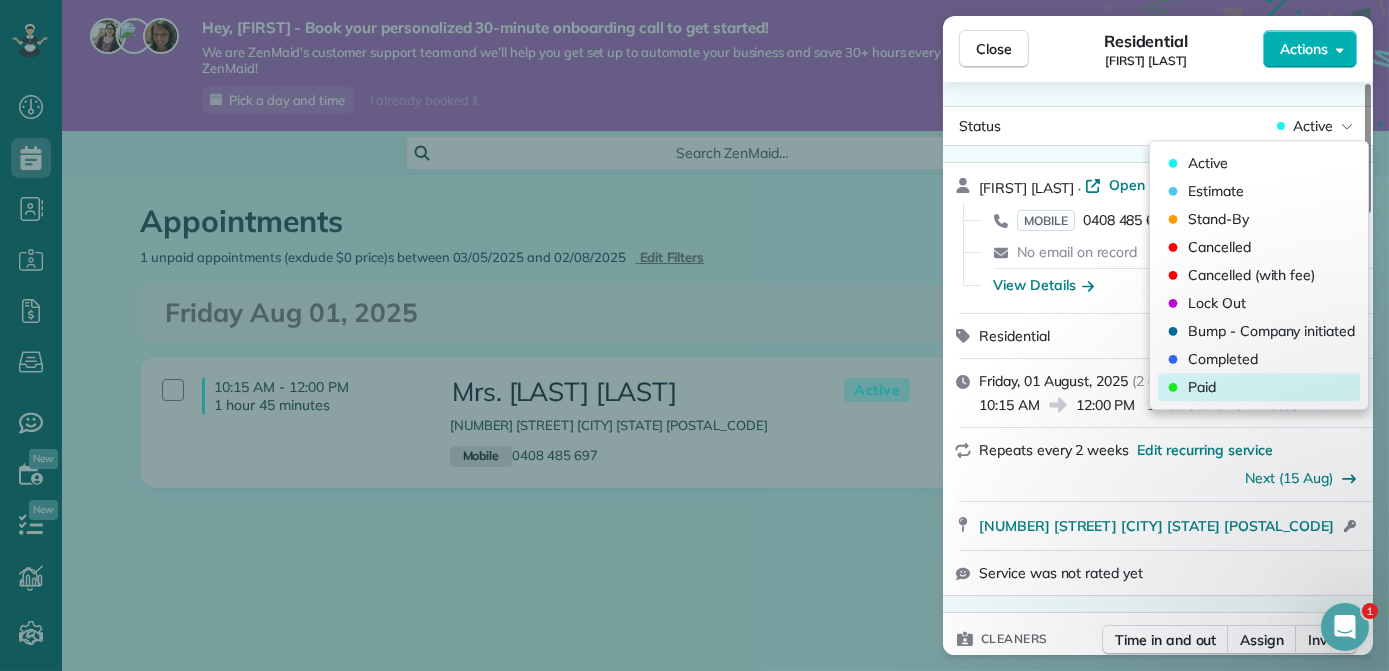 click on "Paid" at bounding box center (1259, 387) 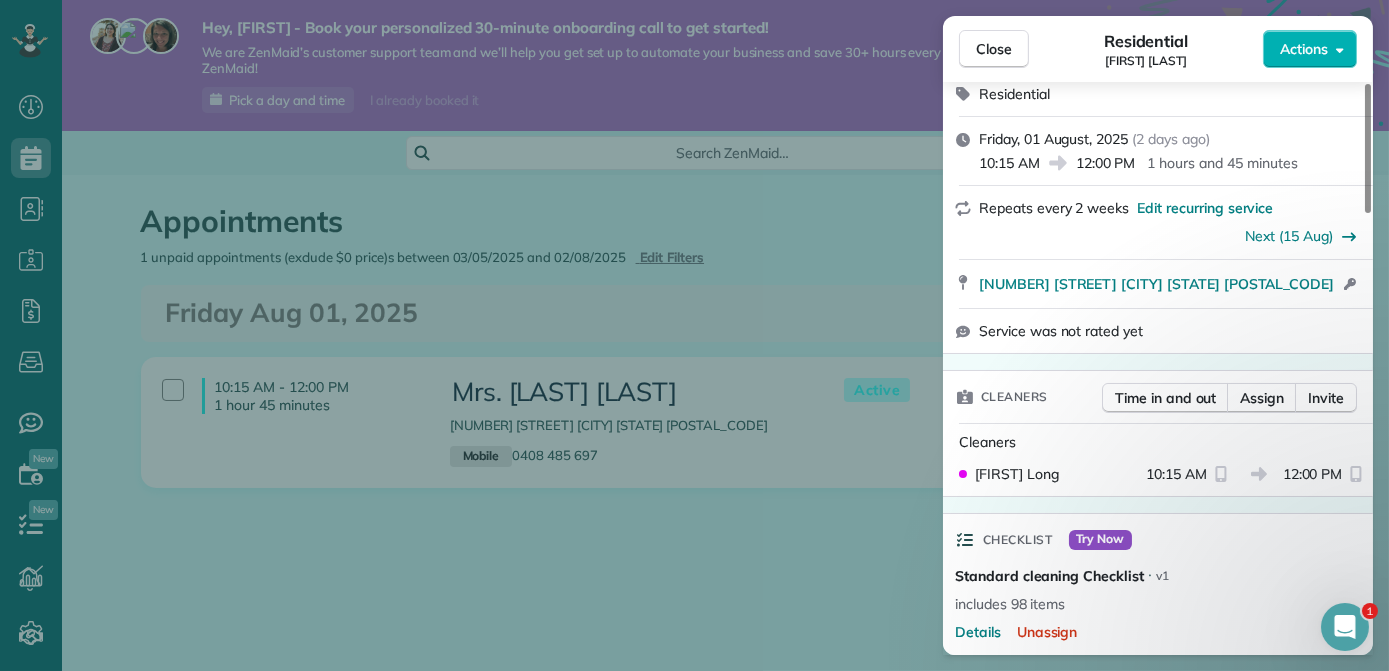 scroll, scrollTop: 363, scrollLeft: 0, axis: vertical 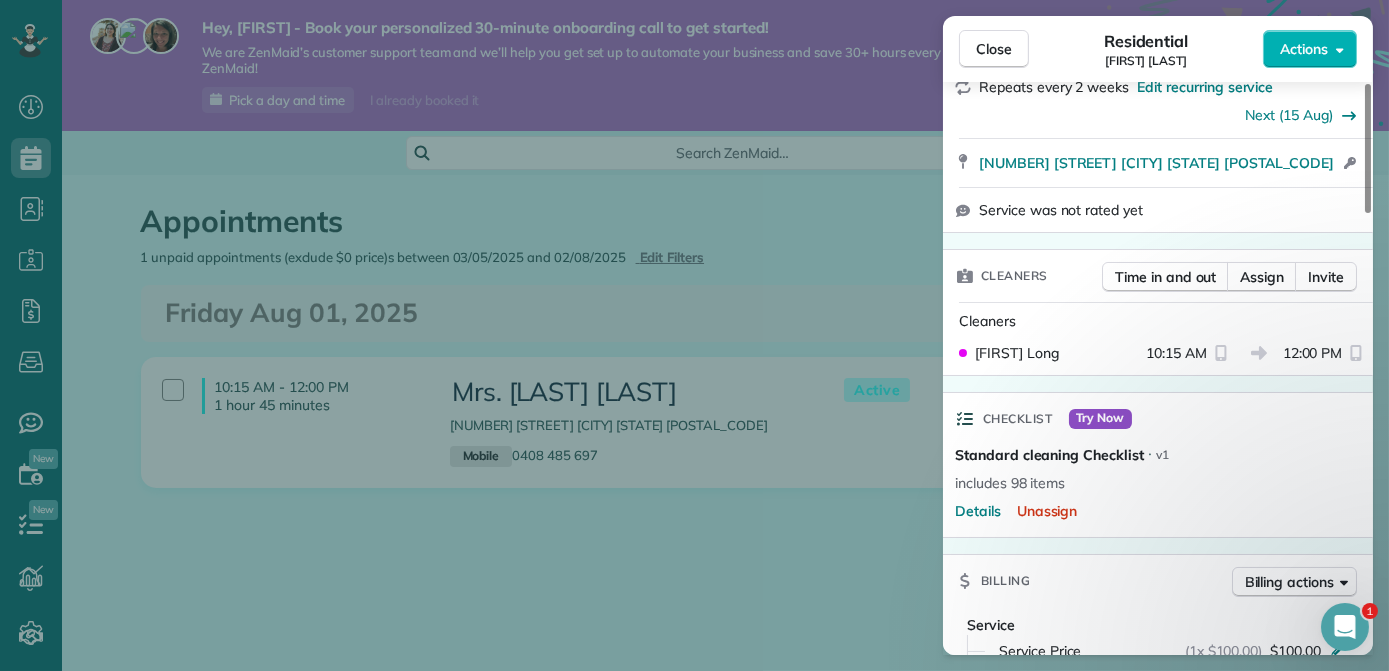 click on "Close Residential Lisa Meacle Actions Status Paid Lisa Meacle · Open profile MOBILE 0408 485 697 Copy No email on record Add email View Details Residential Friday, 01 August, 2025 ( 2 days ago ) 10:15 AM 12:00 PM 1 hours and 45 minutes Repeats every 2 weeks Edit recurring service Next (15 Aug) 59 Mill Road Avondale QLD 4670 Open access information Service was not rated yet Cleaners Time in and out Assign Invite Cleaners Hayley   Long 10:15 AM 12:00 PM Checklist Try Now Standard cleaning Checklist  ⋅  v1 includes 98 items Details Unassign Billing Billing actions Service Service Price (1x $100.00) $100.00 Add an item Overcharge $0.00 Discount $0.00 Coupon discount - Primary tax - Secondary tax - Total appointment price $100.00 Tips collected $0.00 Unpaid Mark as paid Total including tip $100.00 Get paid online in no-time! Send an invoice and reward your cleaners with tips Charge customer credit card Appointment custom fields Reason for Skip - Hidden from cleaners Pay Method Cash Hidden from cleaners Notes 0" at bounding box center (694, 335) 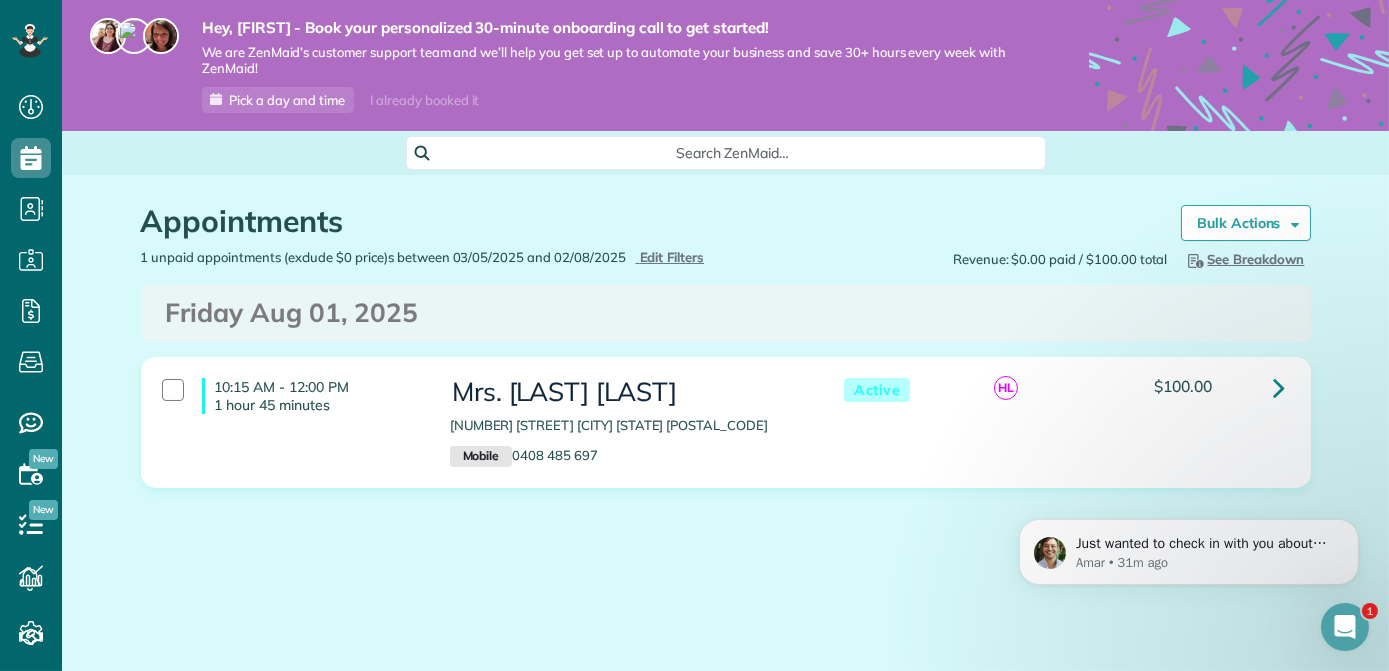 click on "Appointments
the List View [2 min]
Schedule Changes
Actions
Create Appointment
Create Task
Clock In/Out
Send Work Orders
Print Route Sheets
Today's Emails/Texts
Export data..
Bulk Actions
Set status to: Active
Set status to: Estimate
Unselect All" at bounding box center (726, 406) 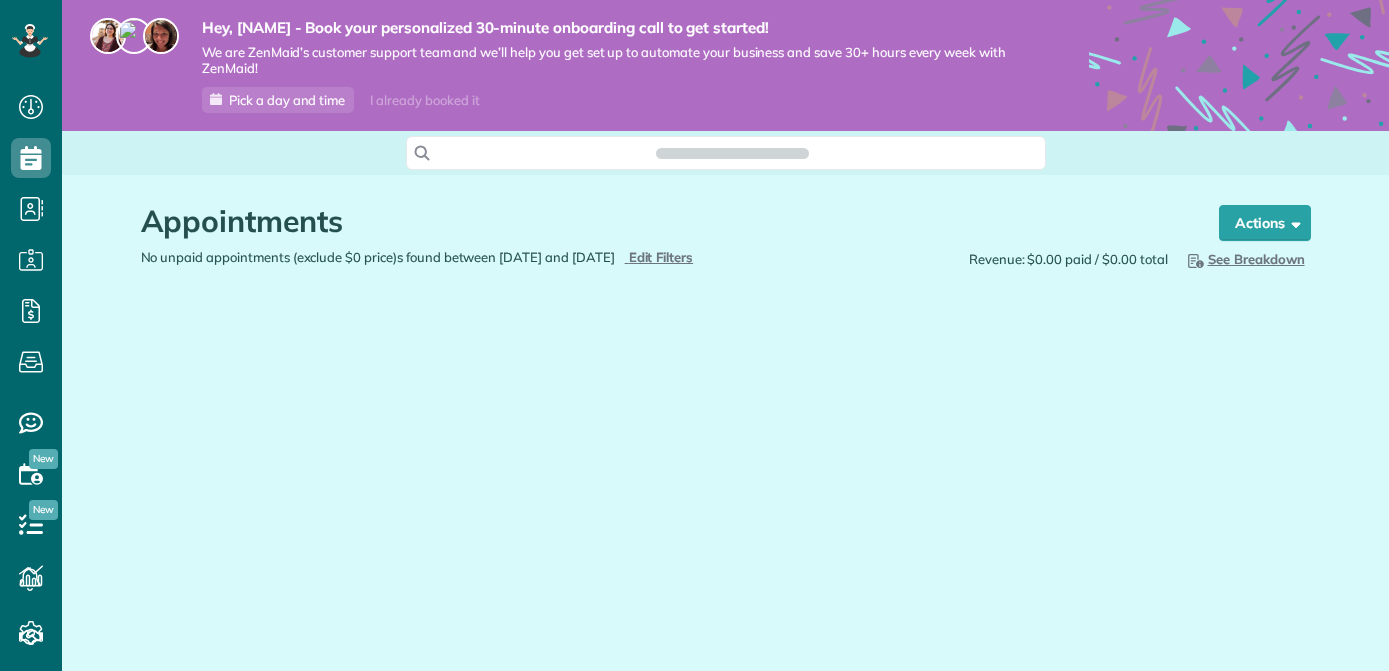 scroll, scrollTop: 0, scrollLeft: 0, axis: both 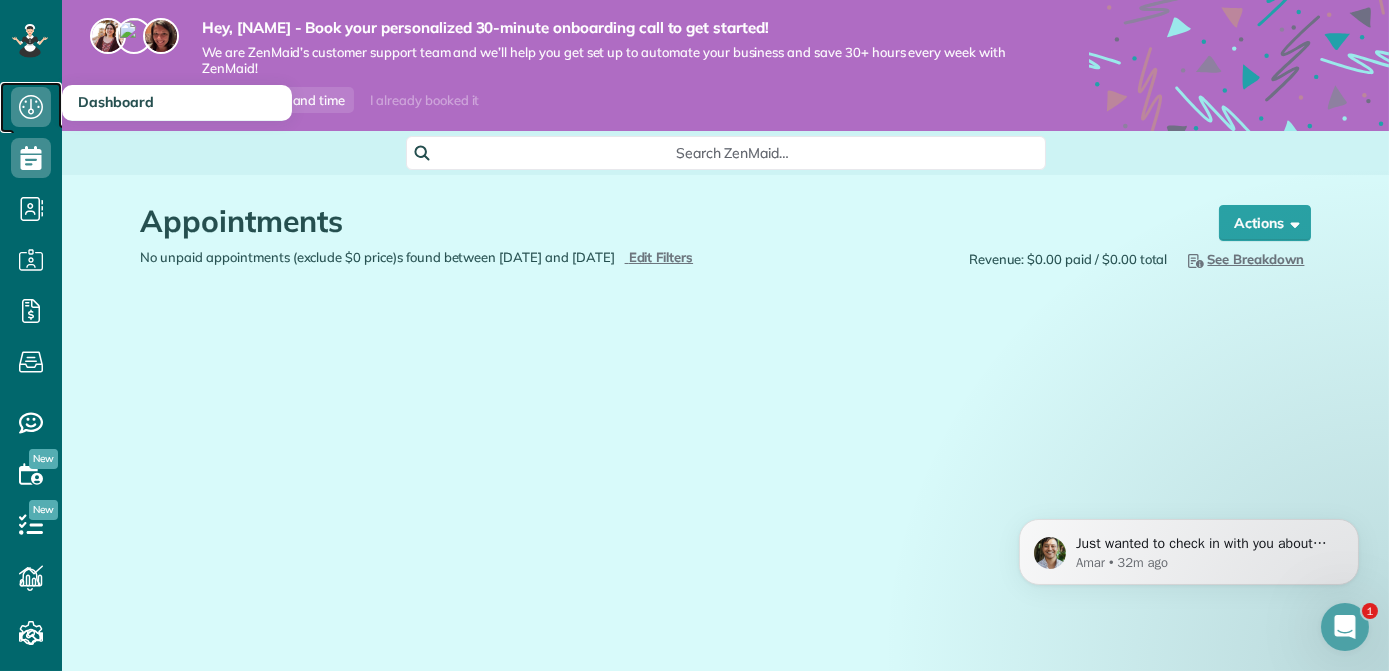 click 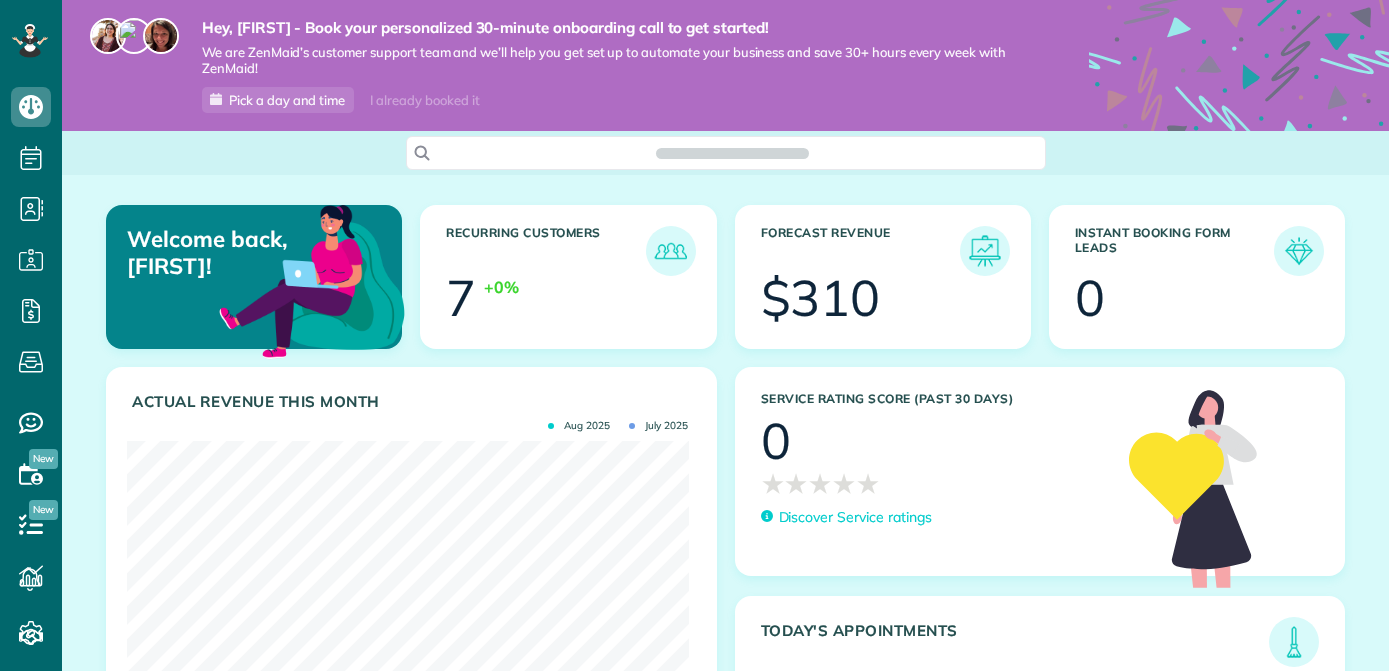 scroll, scrollTop: 0, scrollLeft: 0, axis: both 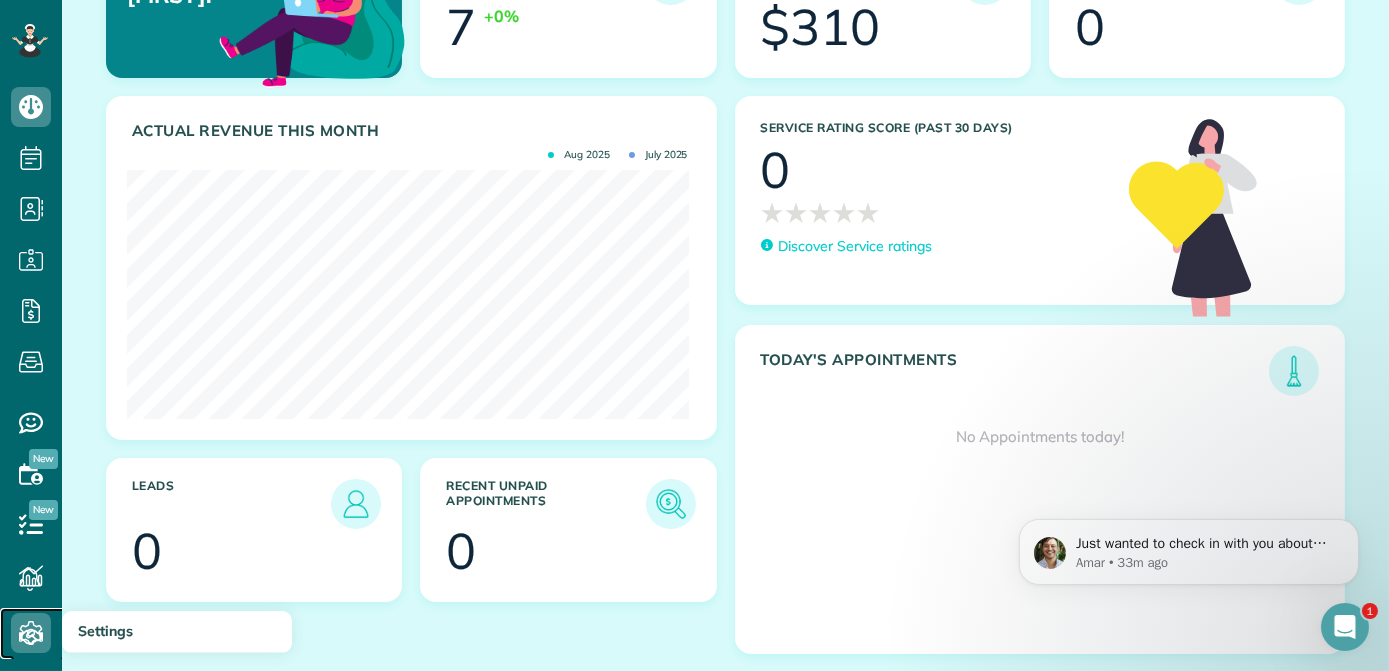 click on "Settings" at bounding box center [37, 633] 